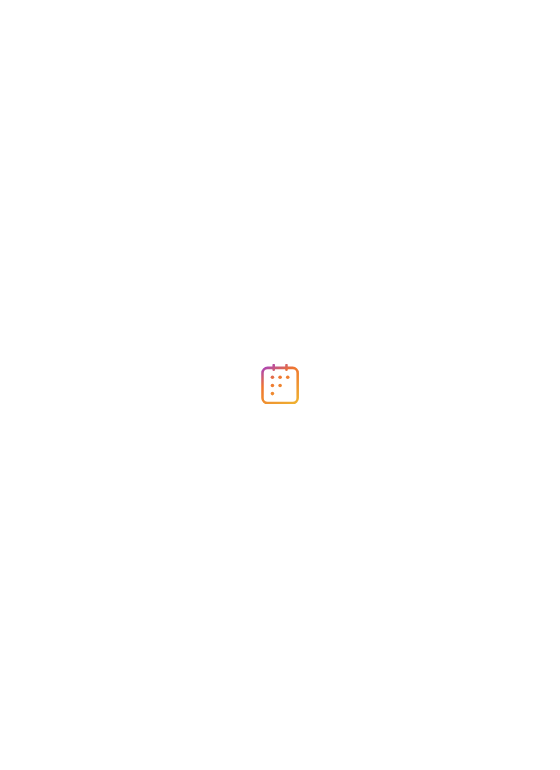 scroll, scrollTop: 0, scrollLeft: 0, axis: both 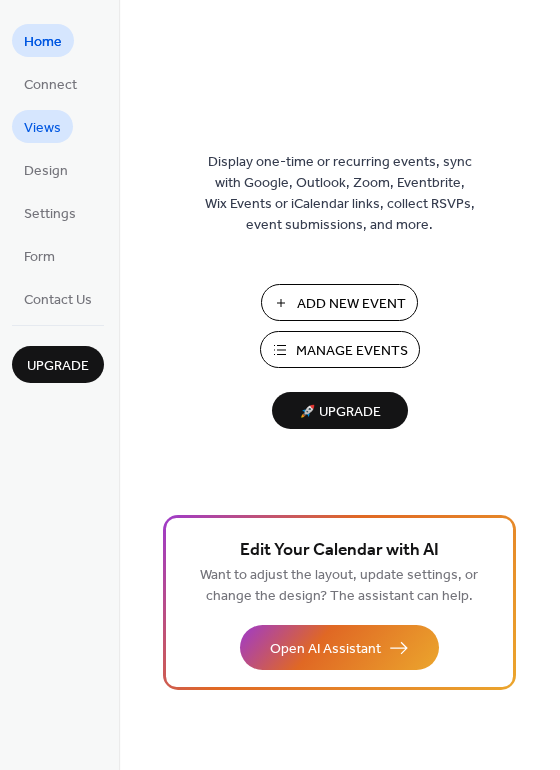 click on "Views" at bounding box center [42, 128] 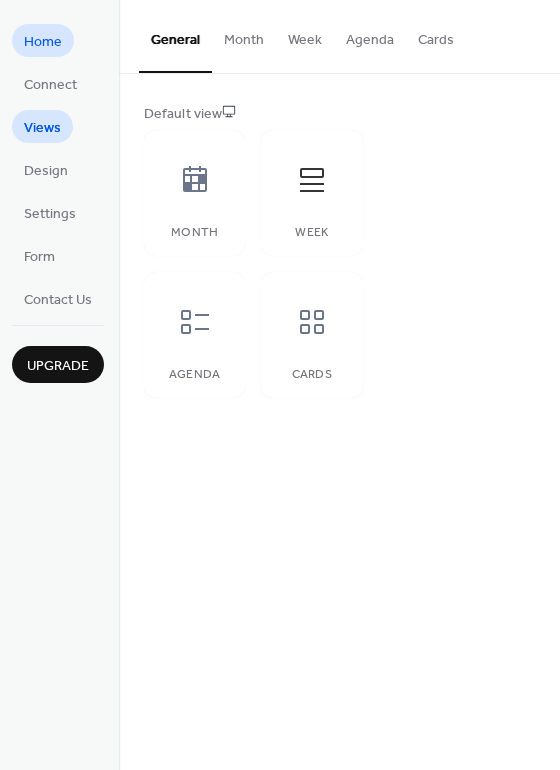 click on "Home" at bounding box center [43, 42] 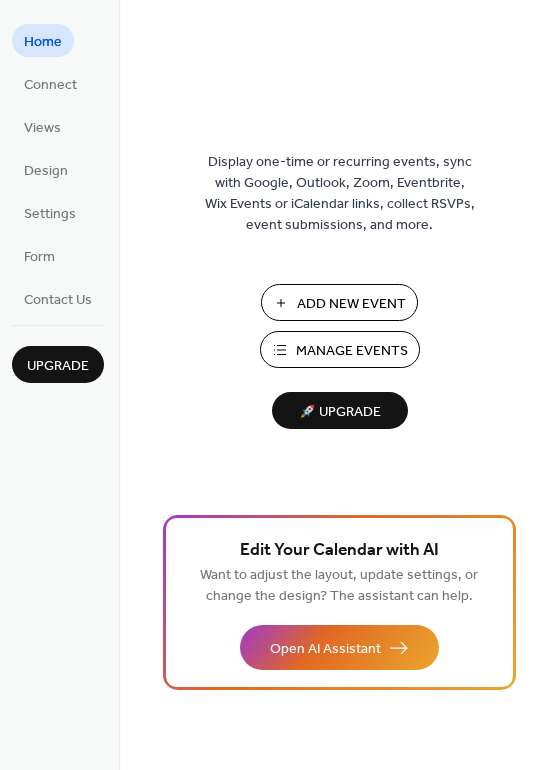 click on "Manage Events" at bounding box center (352, 351) 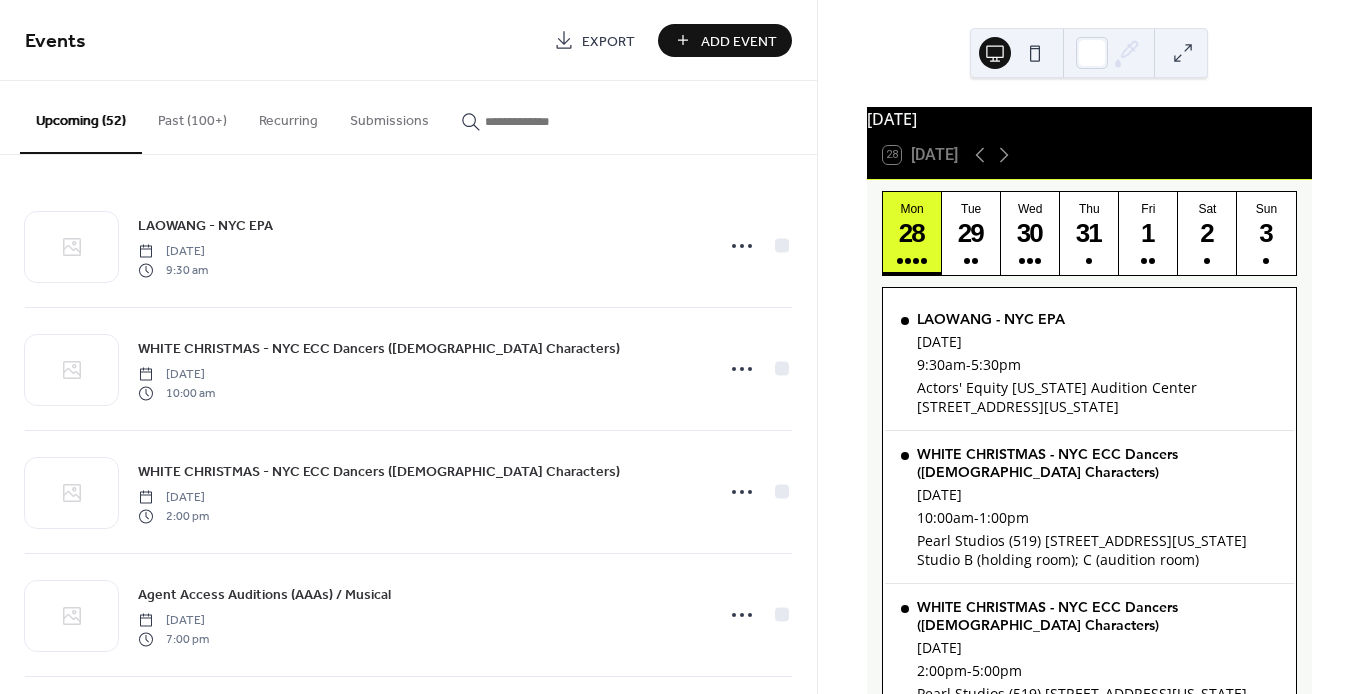 scroll, scrollTop: 0, scrollLeft: 0, axis: both 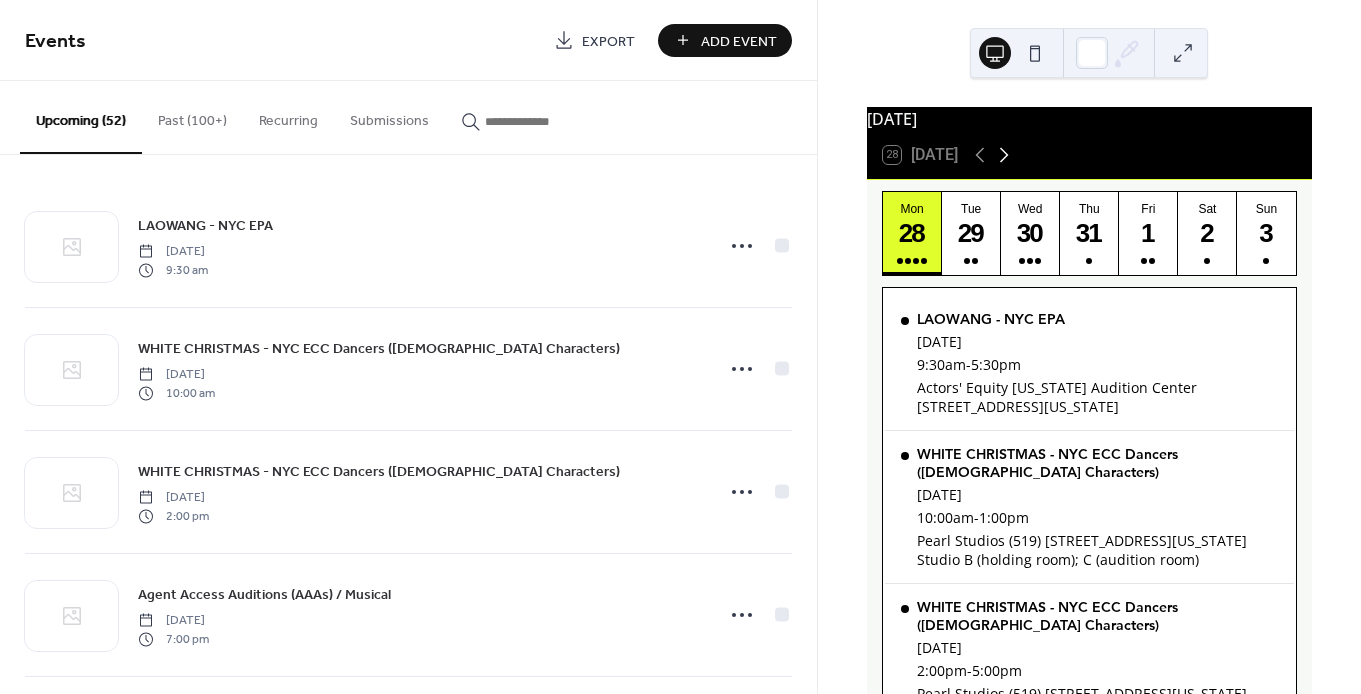 click 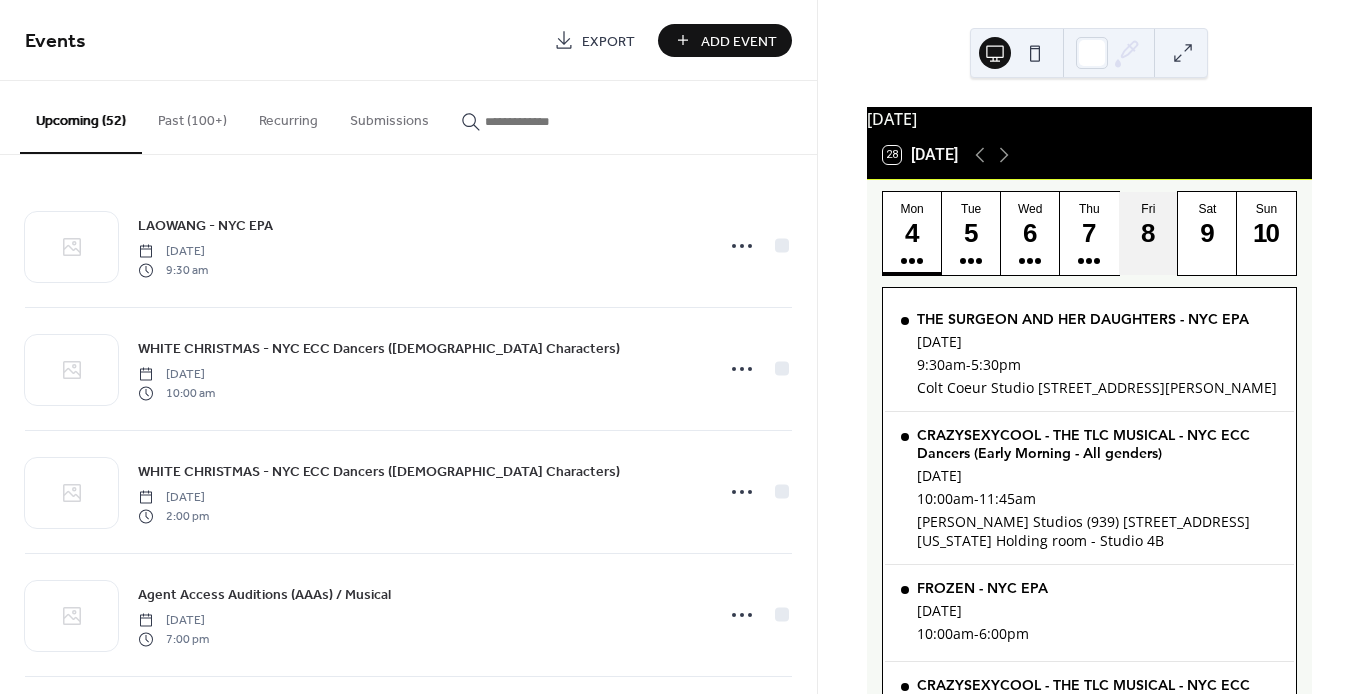 click on "Fri 8" at bounding box center [1148, 233] 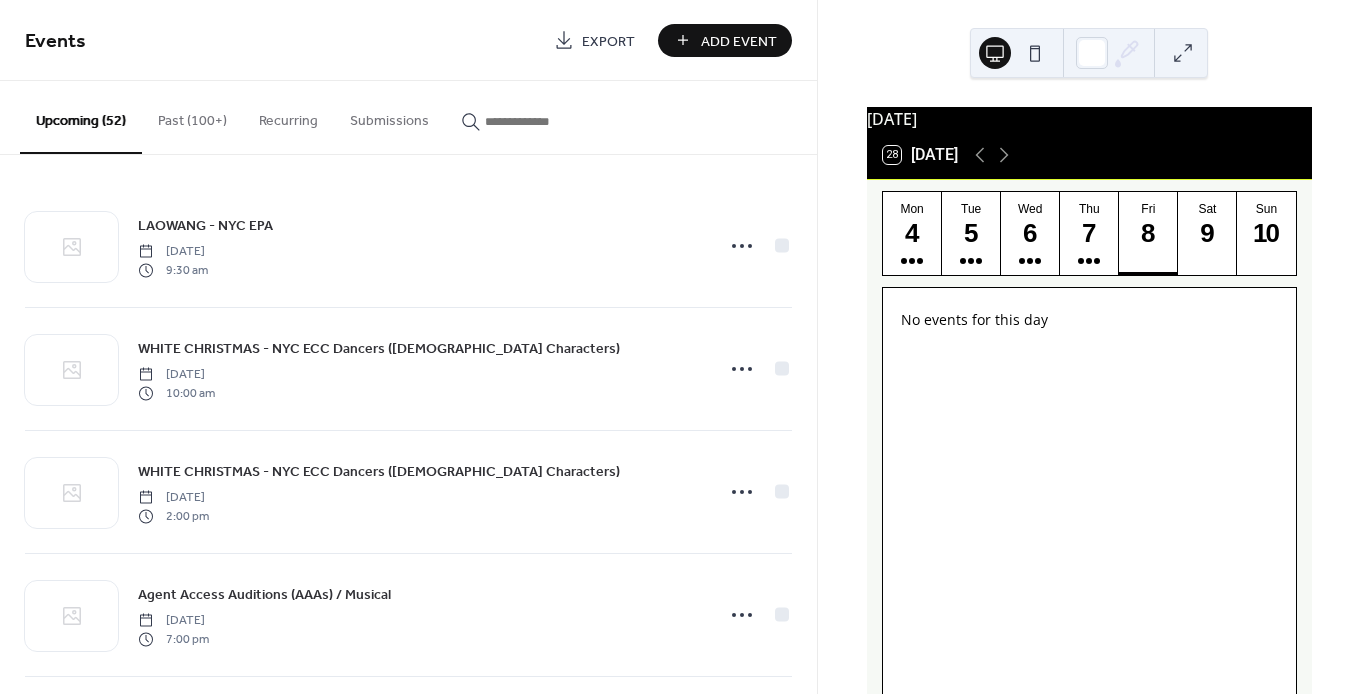 click on "Add Event" at bounding box center (725, 40) 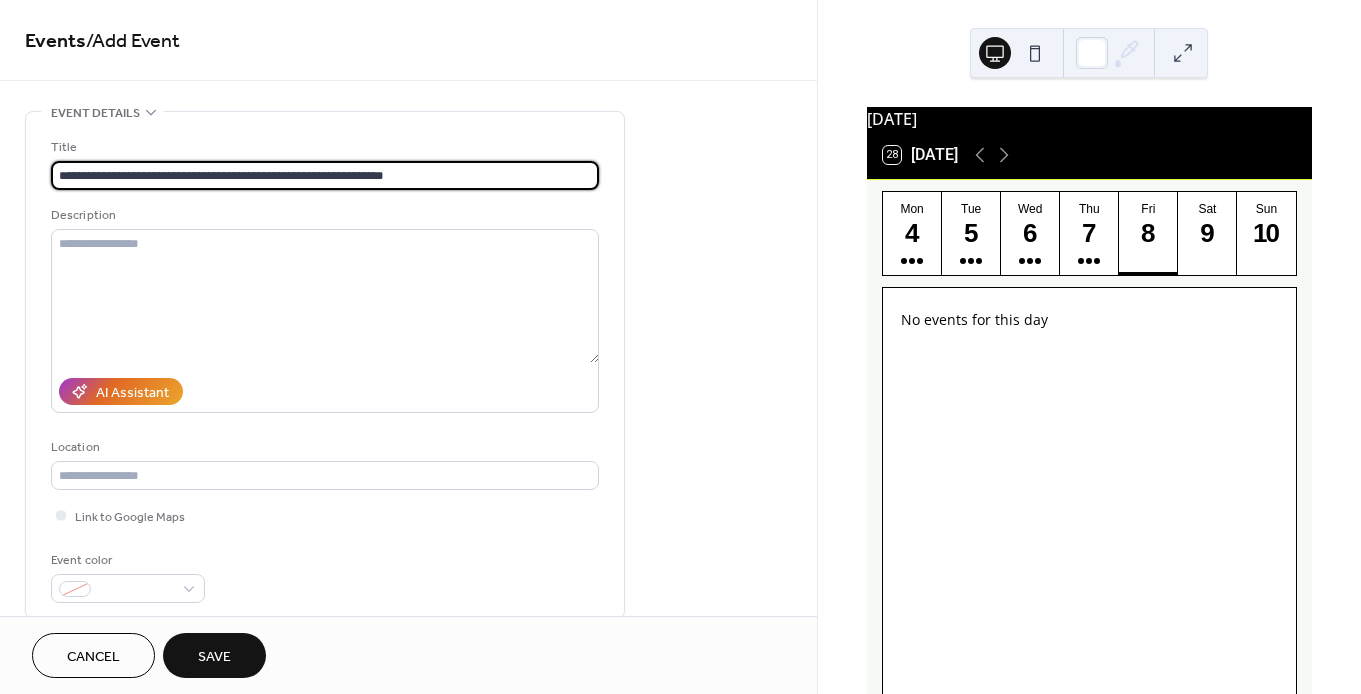type on "**********" 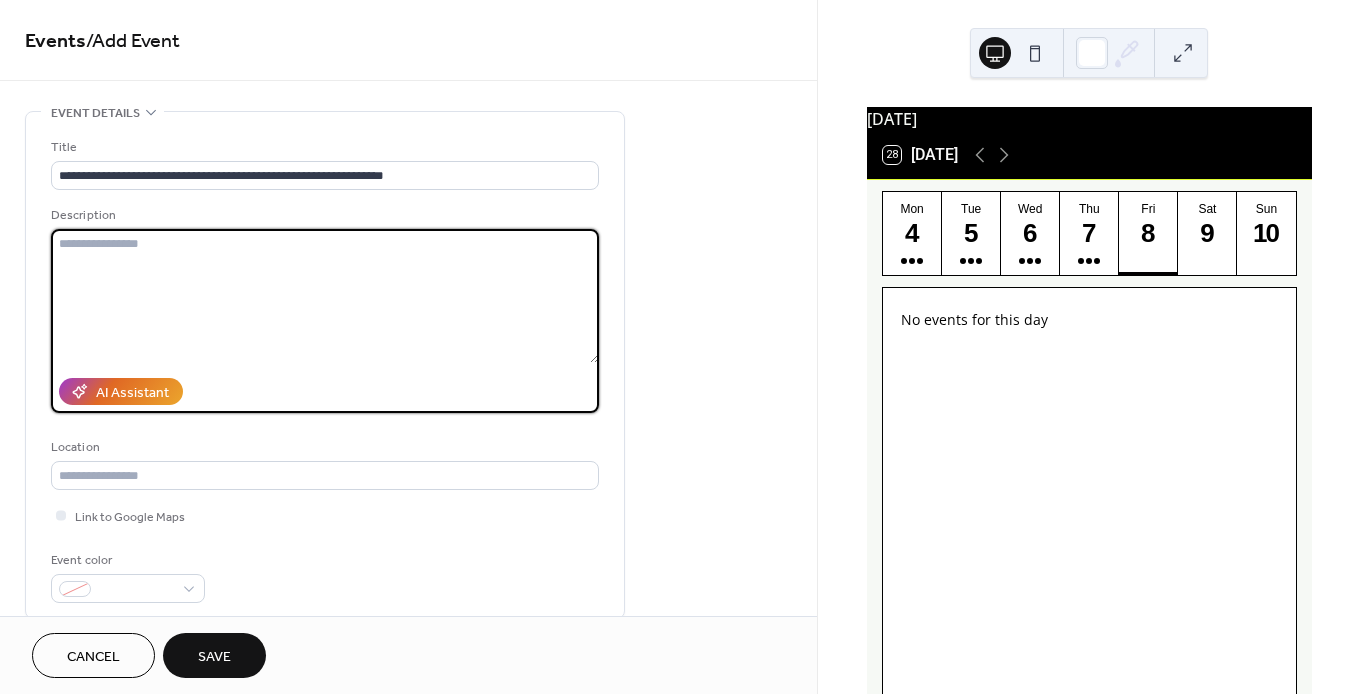 click at bounding box center [325, 296] 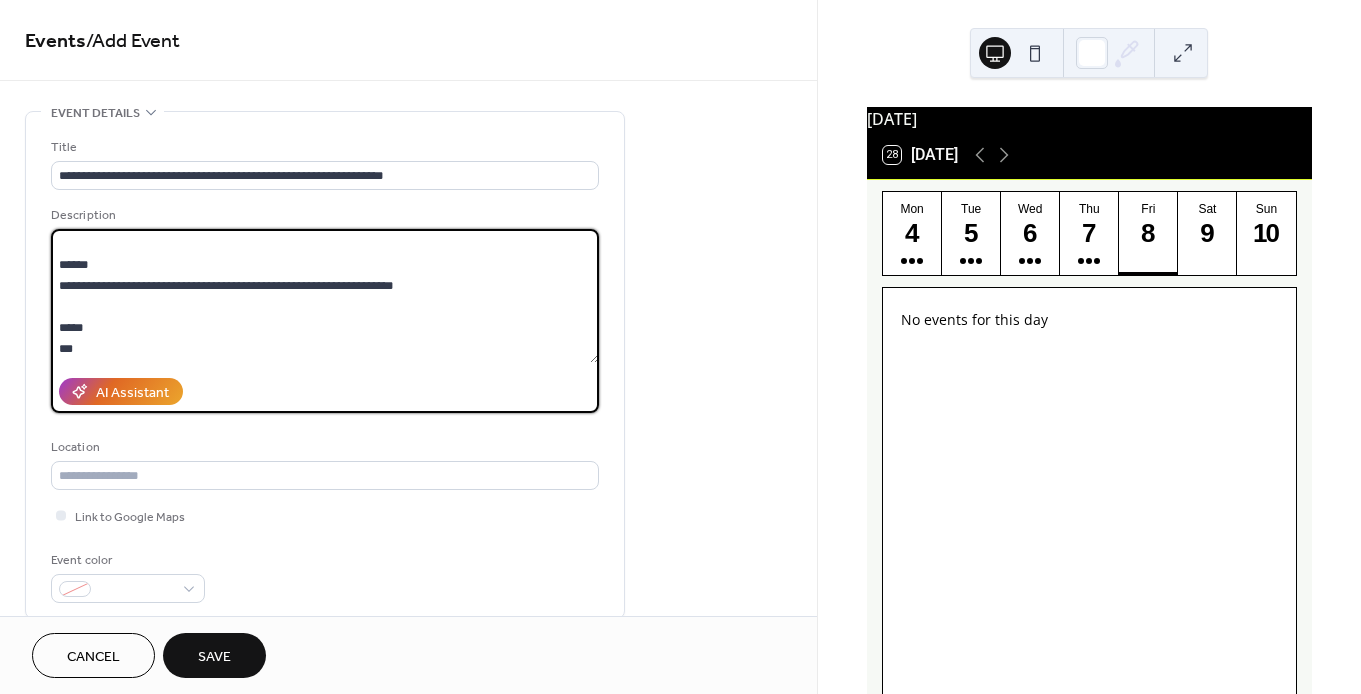 scroll, scrollTop: 2478, scrollLeft: 0, axis: vertical 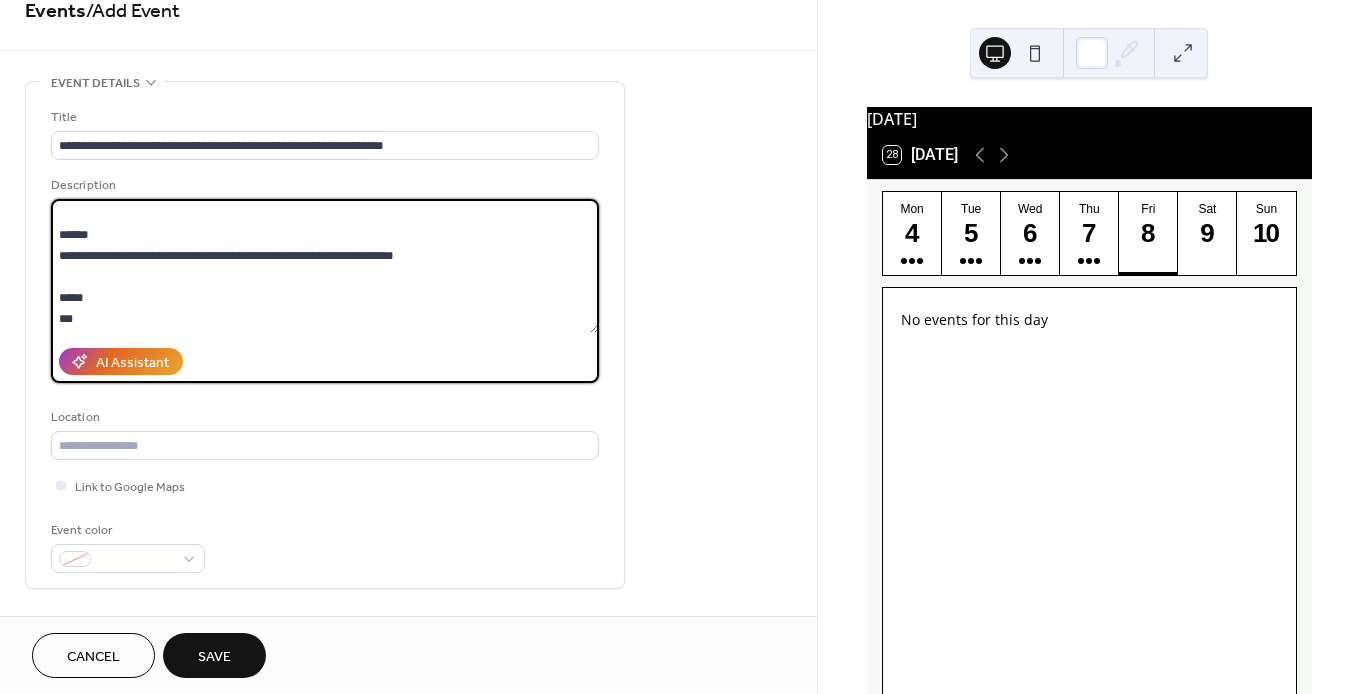 type on "**********" 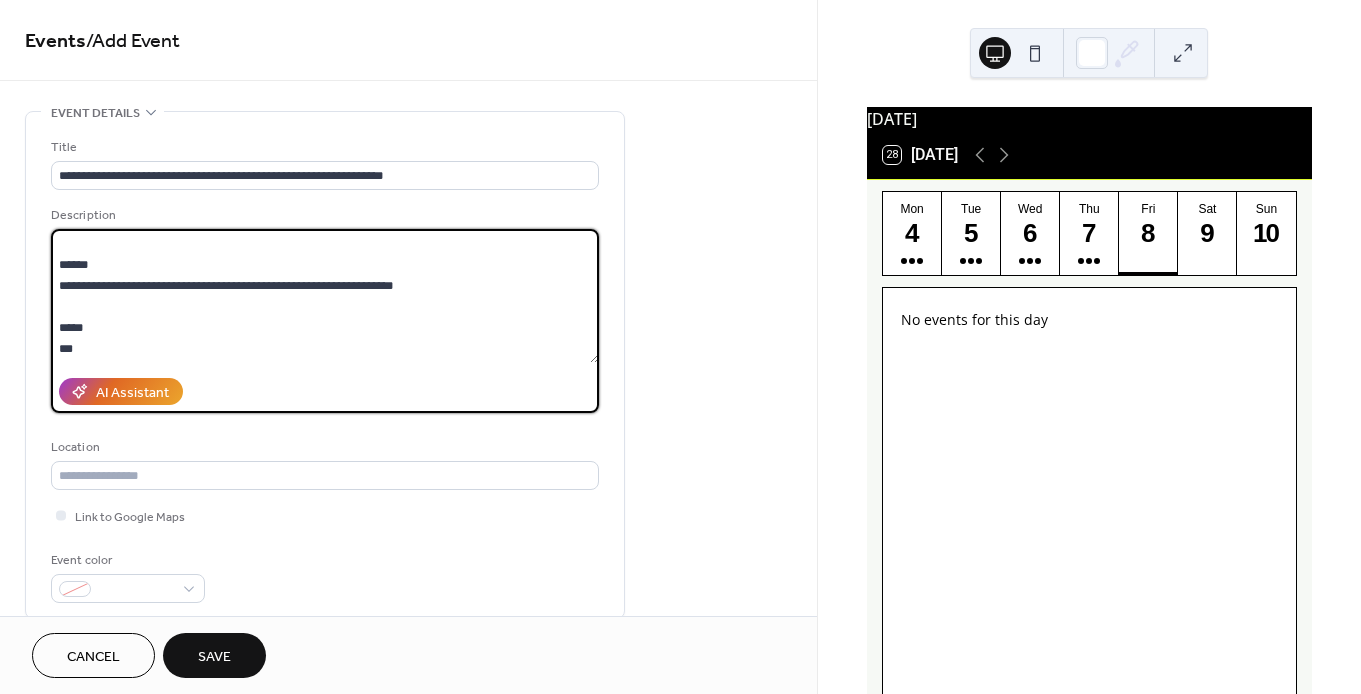 scroll, scrollTop: 2, scrollLeft: 0, axis: vertical 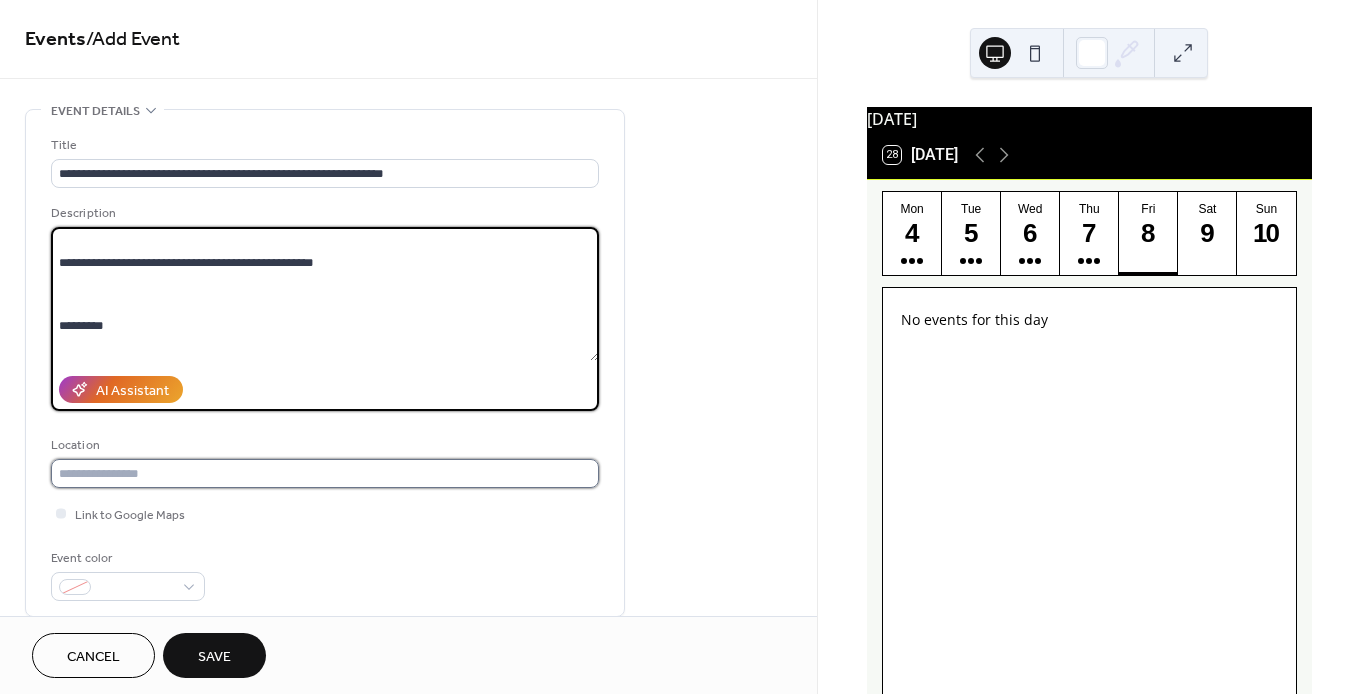 click at bounding box center [325, 473] 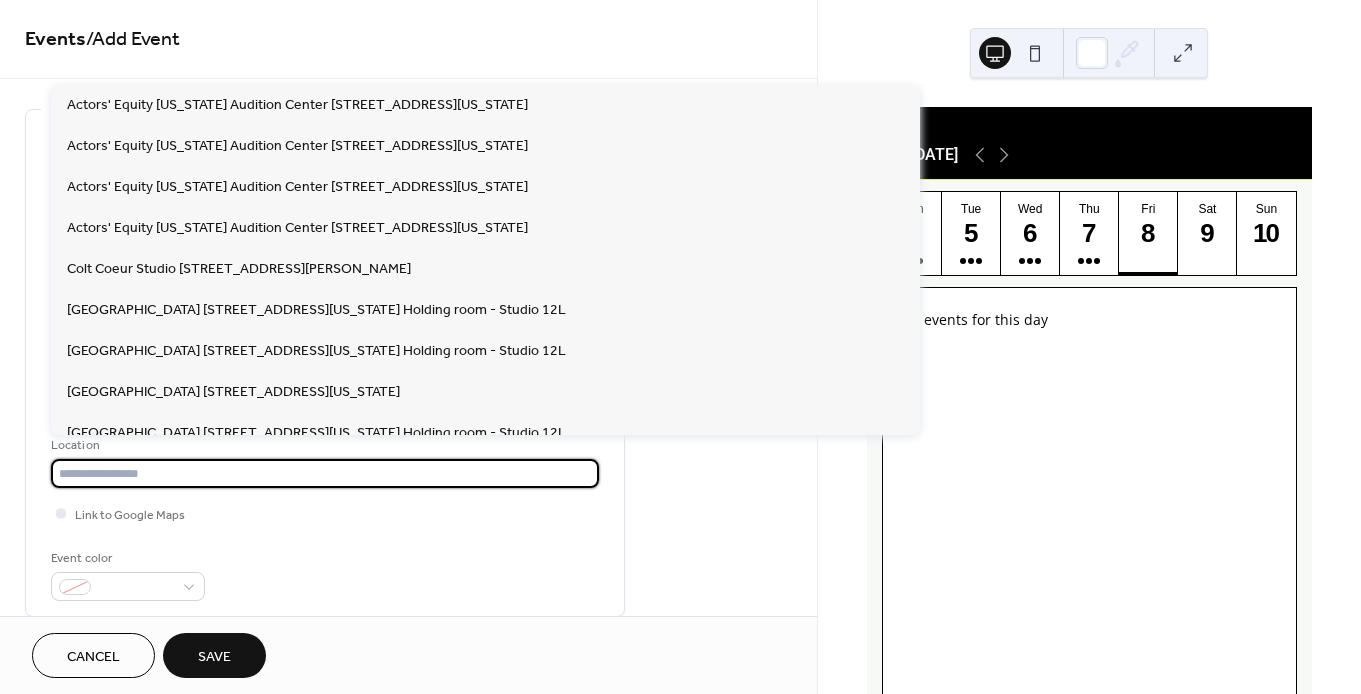 paste on "**********" 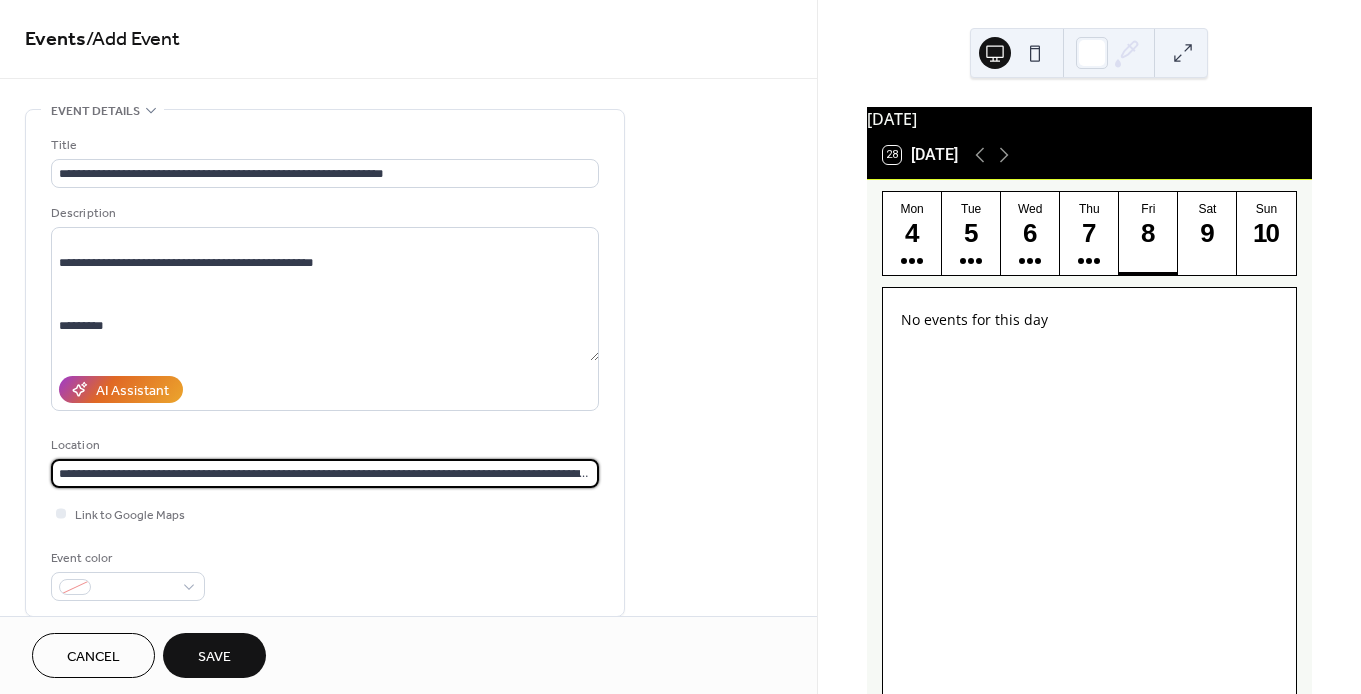 scroll, scrollTop: 0, scrollLeft: 104, axis: horizontal 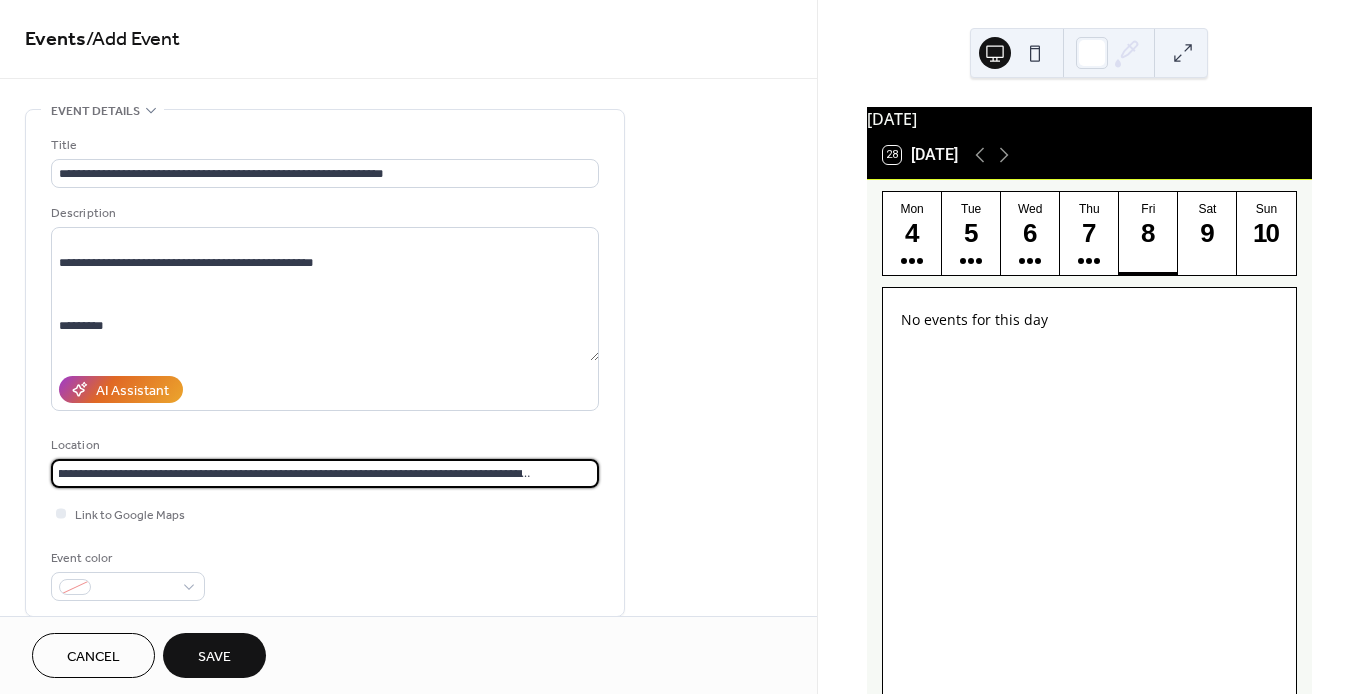 type on "**********" 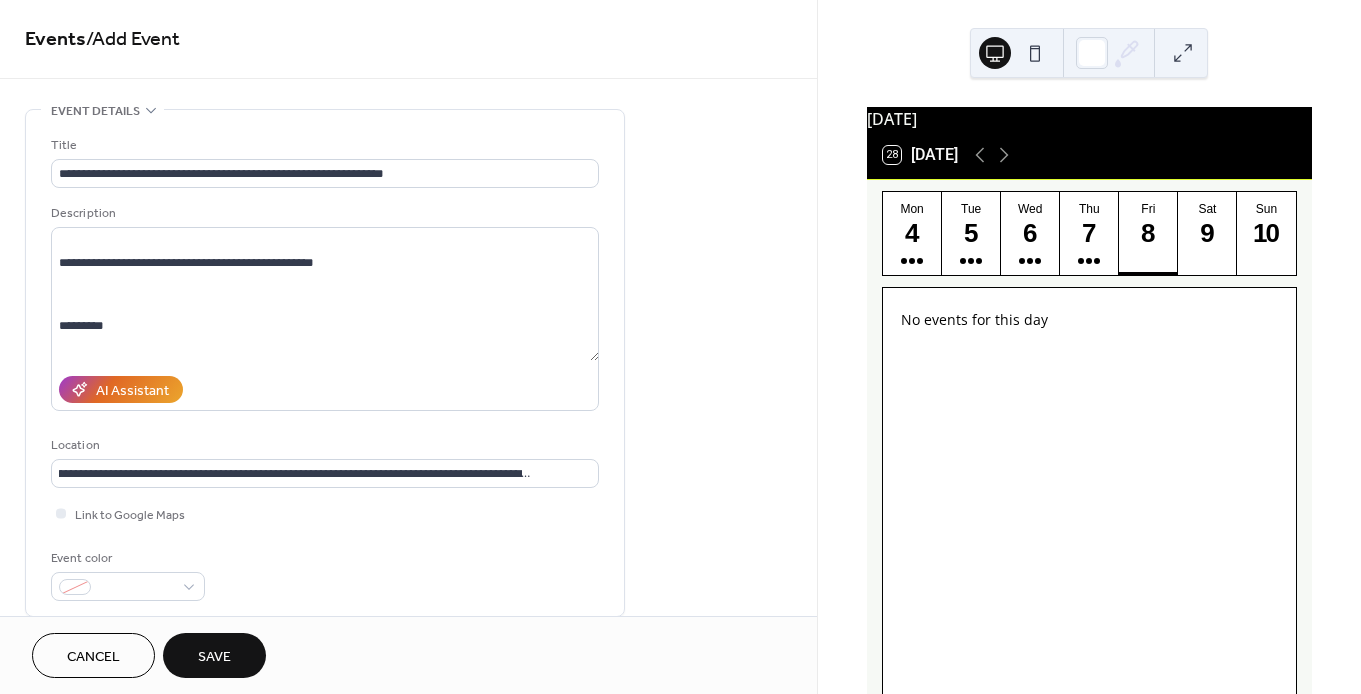 click on "**********" at bounding box center (325, 368) 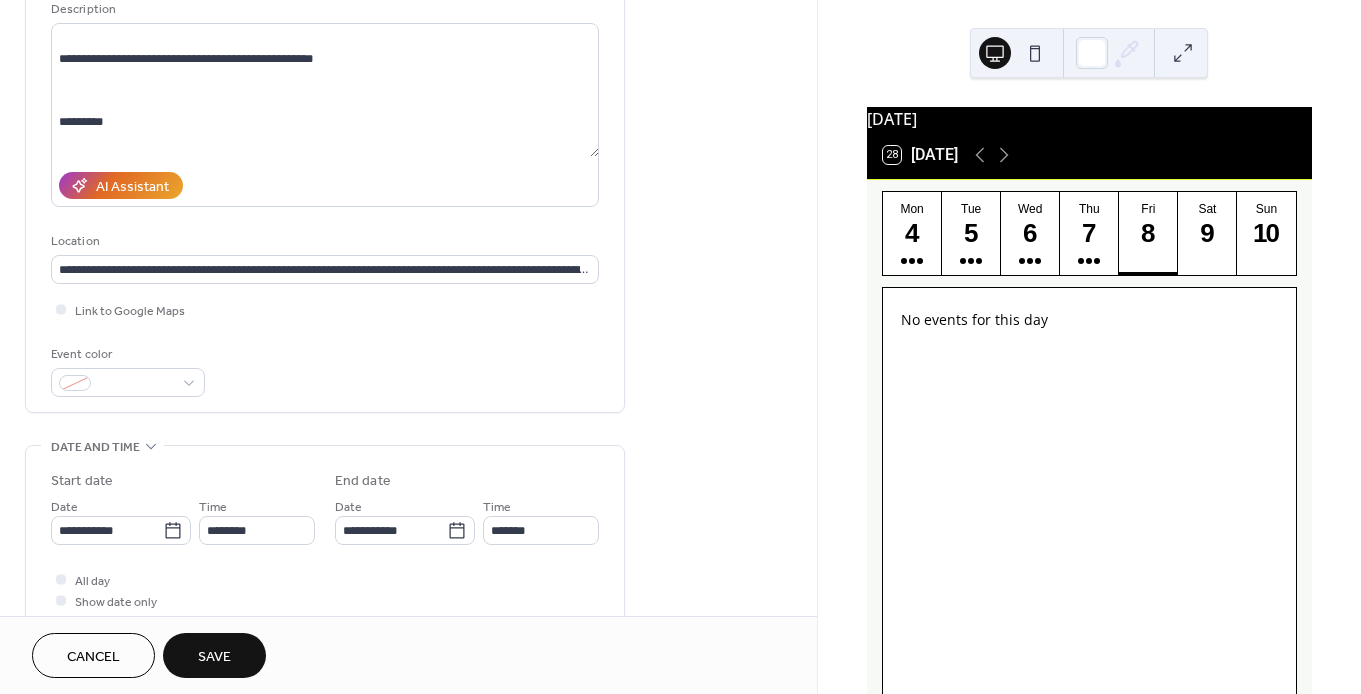 scroll, scrollTop: 290, scrollLeft: 0, axis: vertical 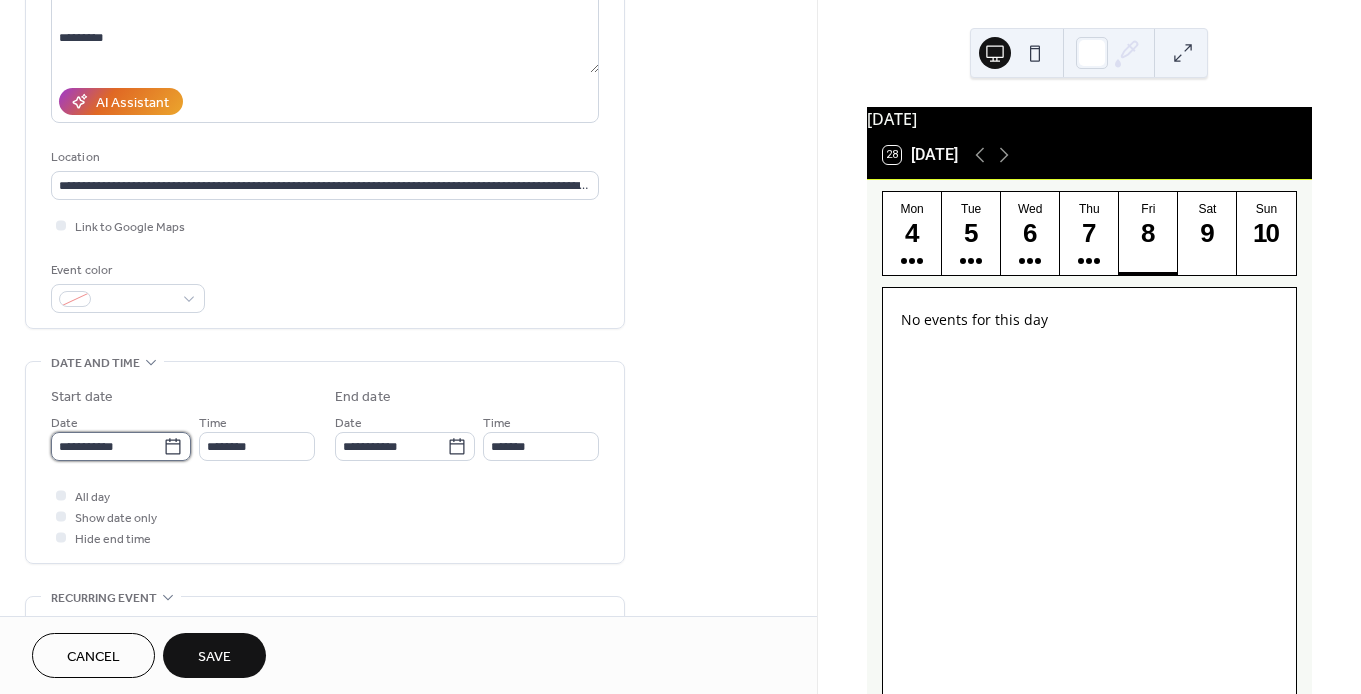 click on "**********" at bounding box center [107, 446] 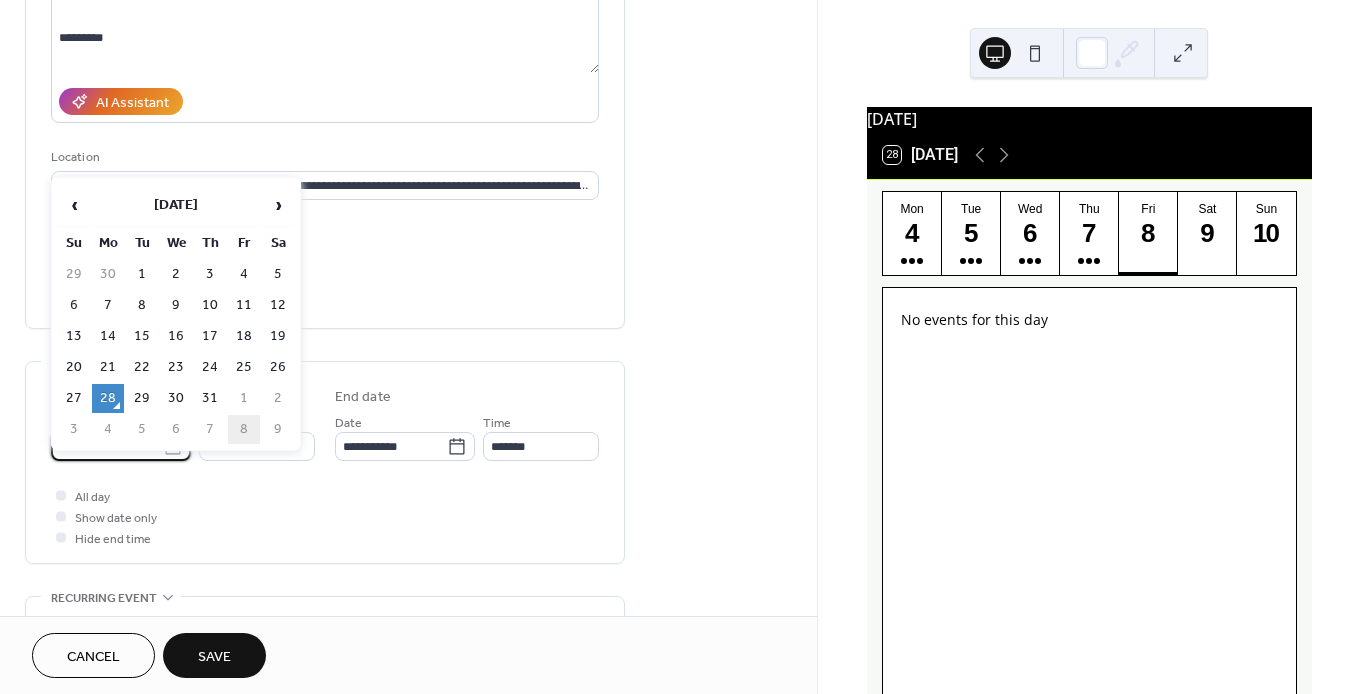 click on "8" at bounding box center [244, 429] 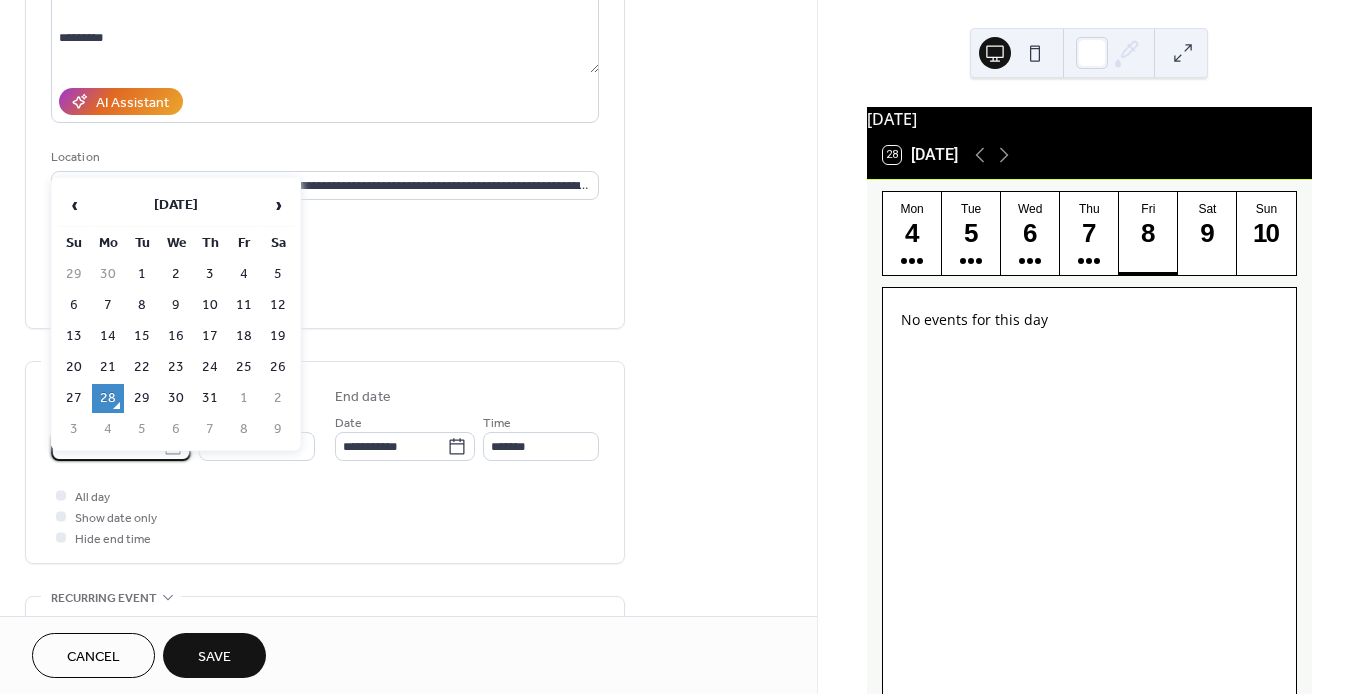 type on "**********" 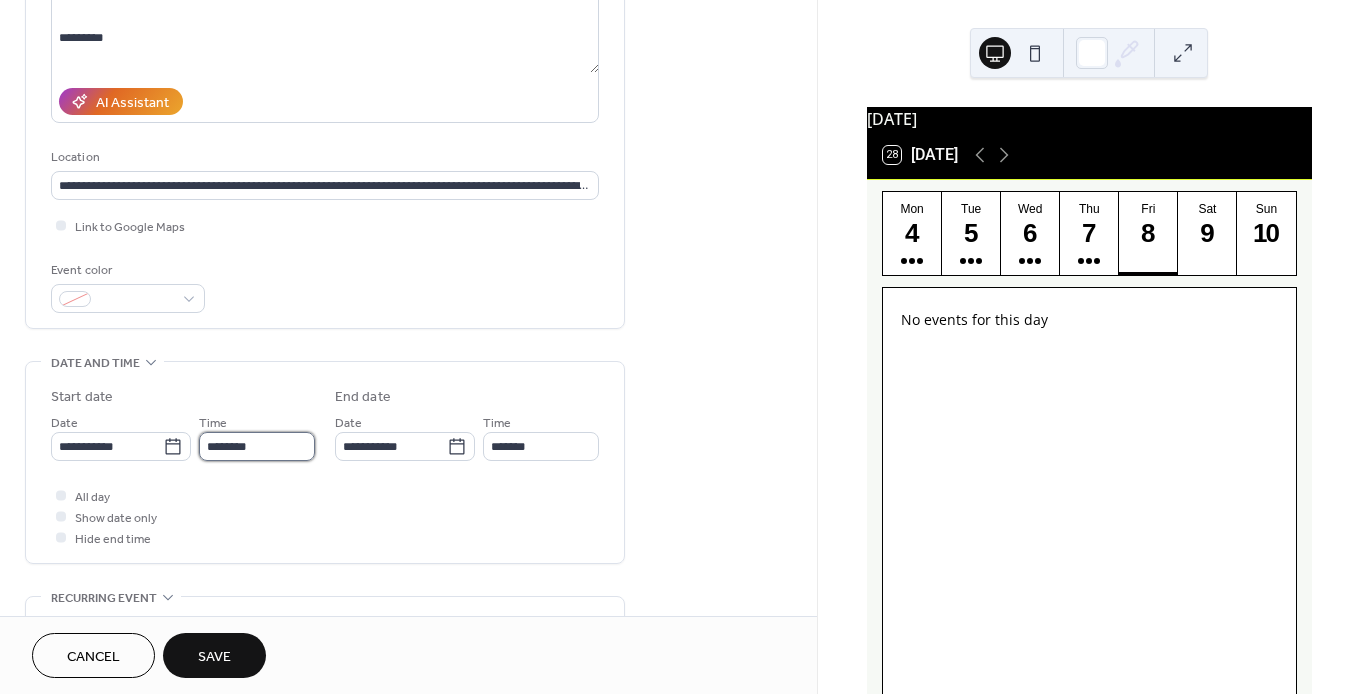 click on "********" at bounding box center [257, 446] 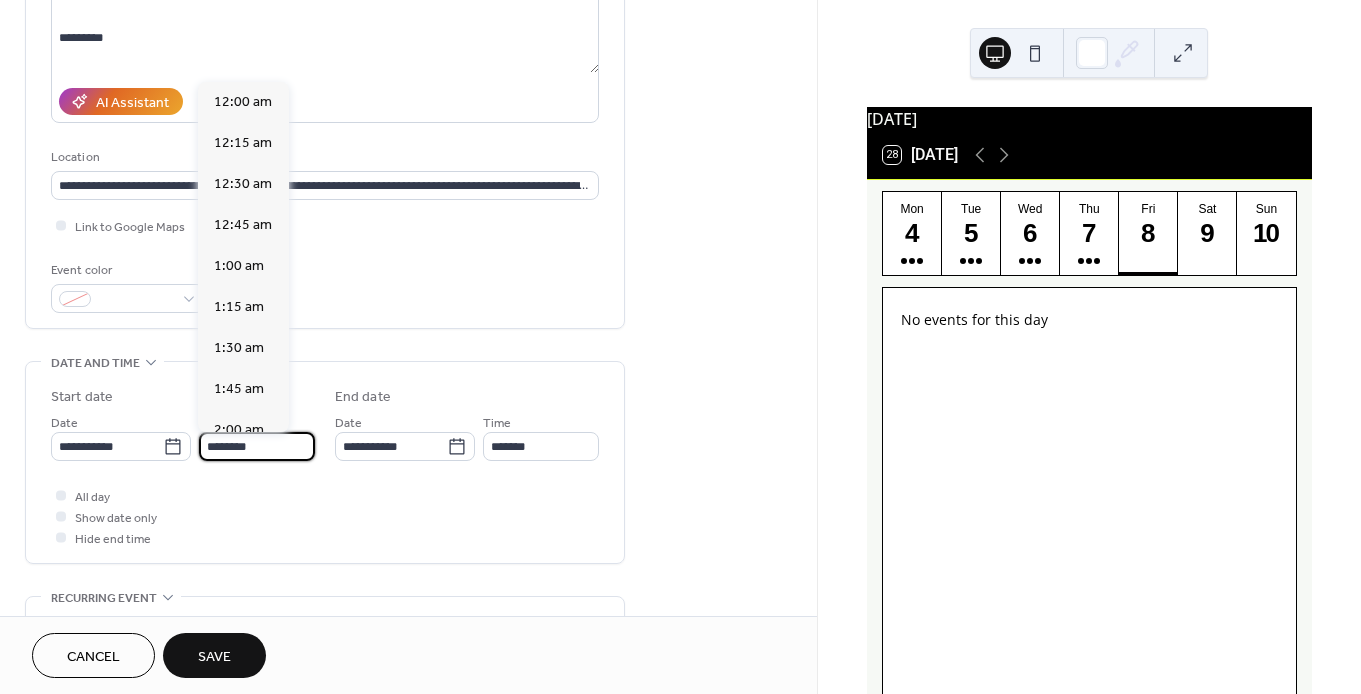 scroll, scrollTop: 1944, scrollLeft: 0, axis: vertical 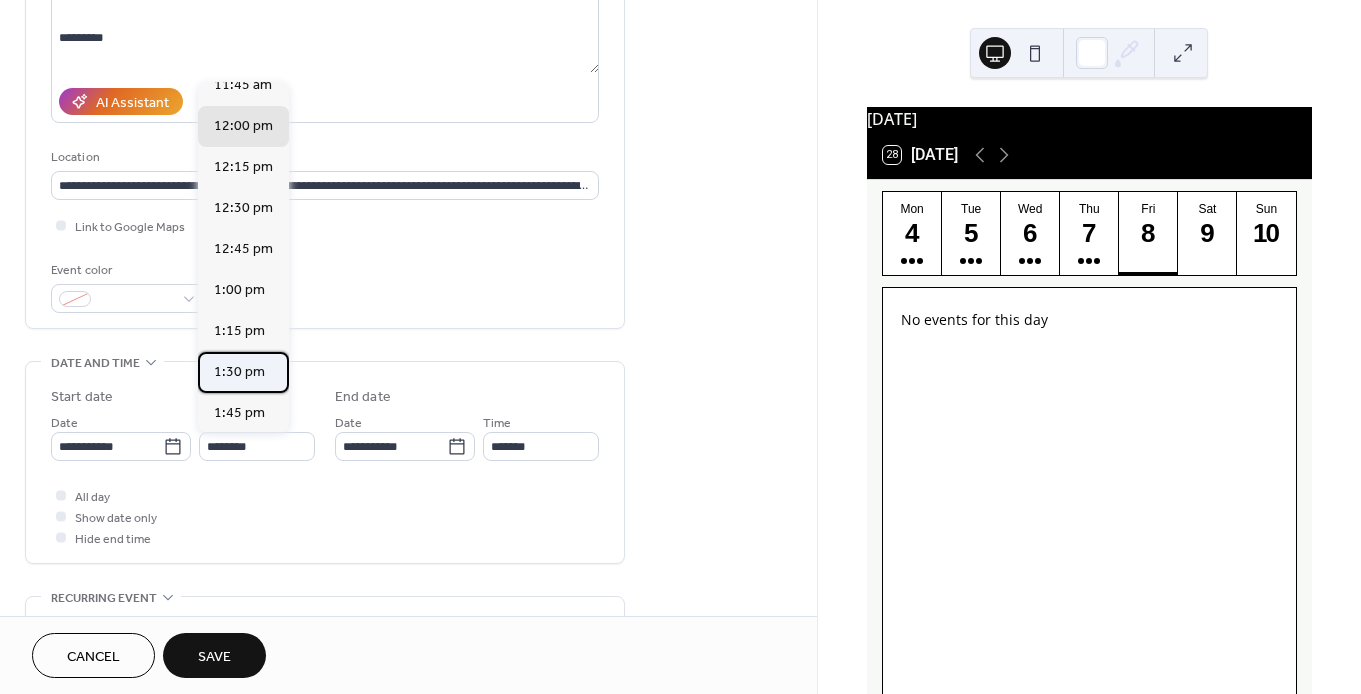 click on "1:30 pm" at bounding box center (239, 372) 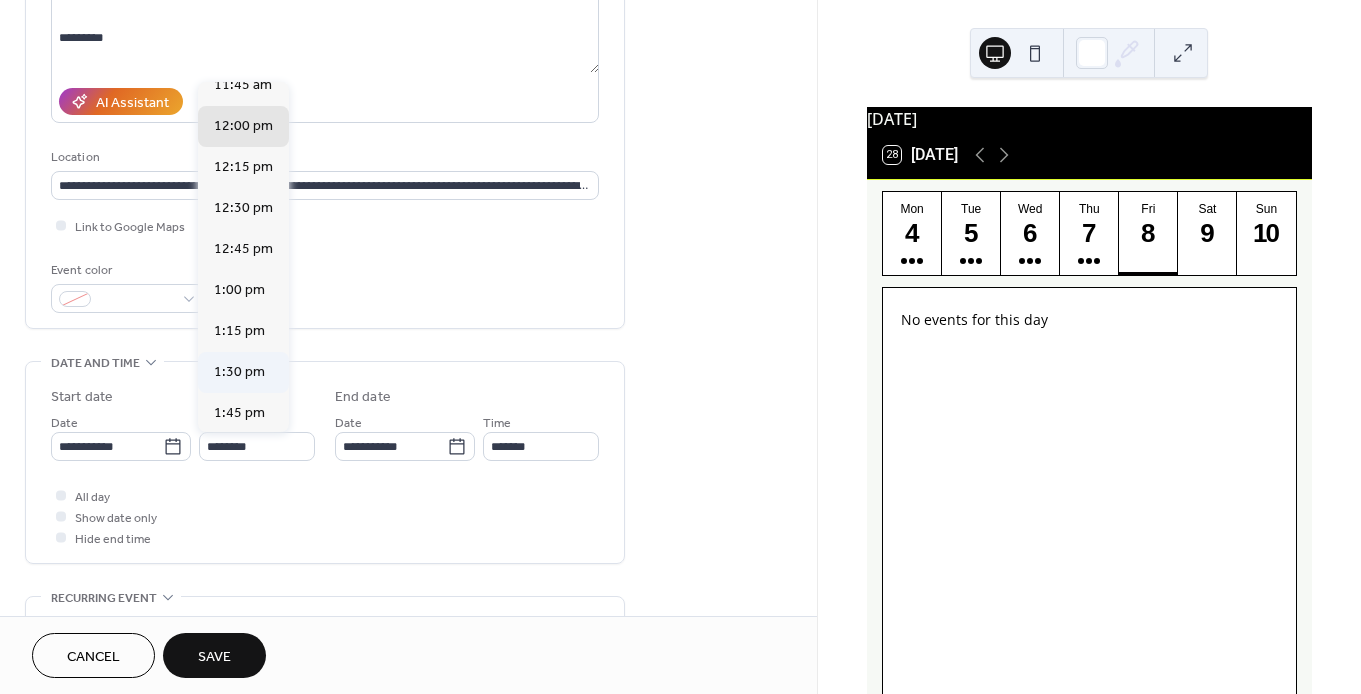 type on "*******" 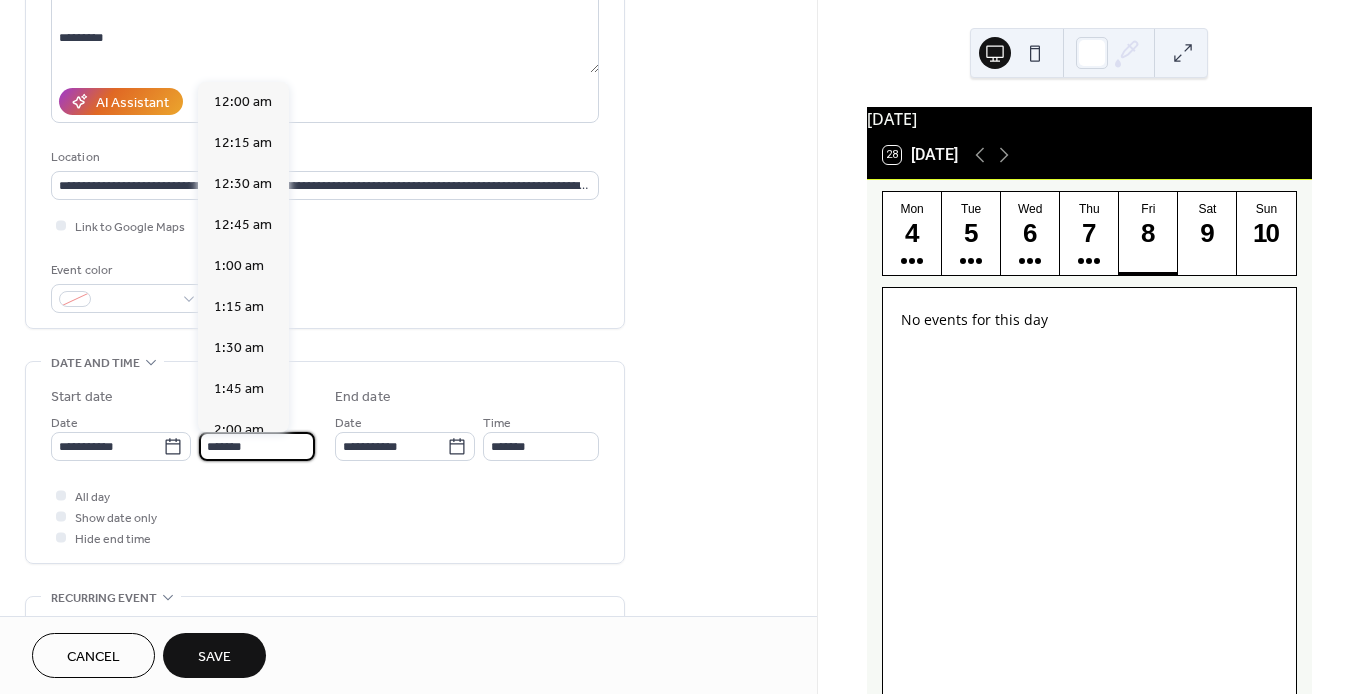 click on "*******" at bounding box center [257, 446] 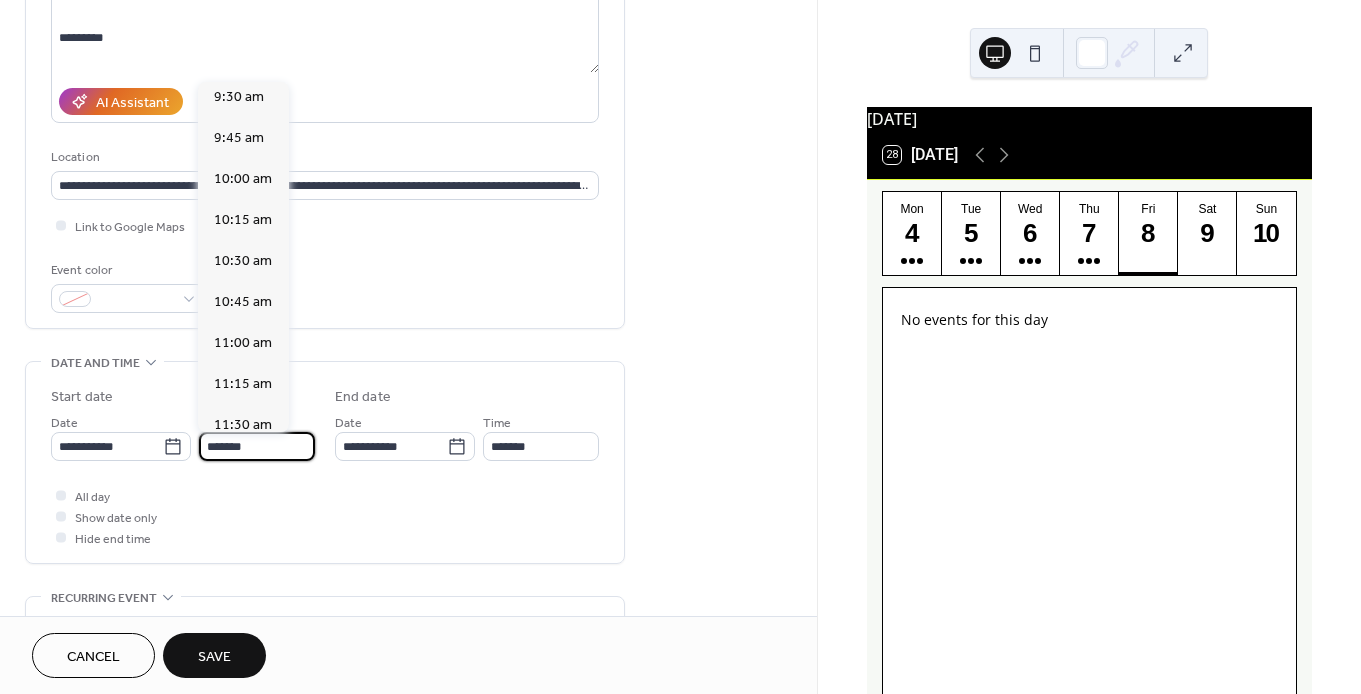 scroll, scrollTop: 1551, scrollLeft: 0, axis: vertical 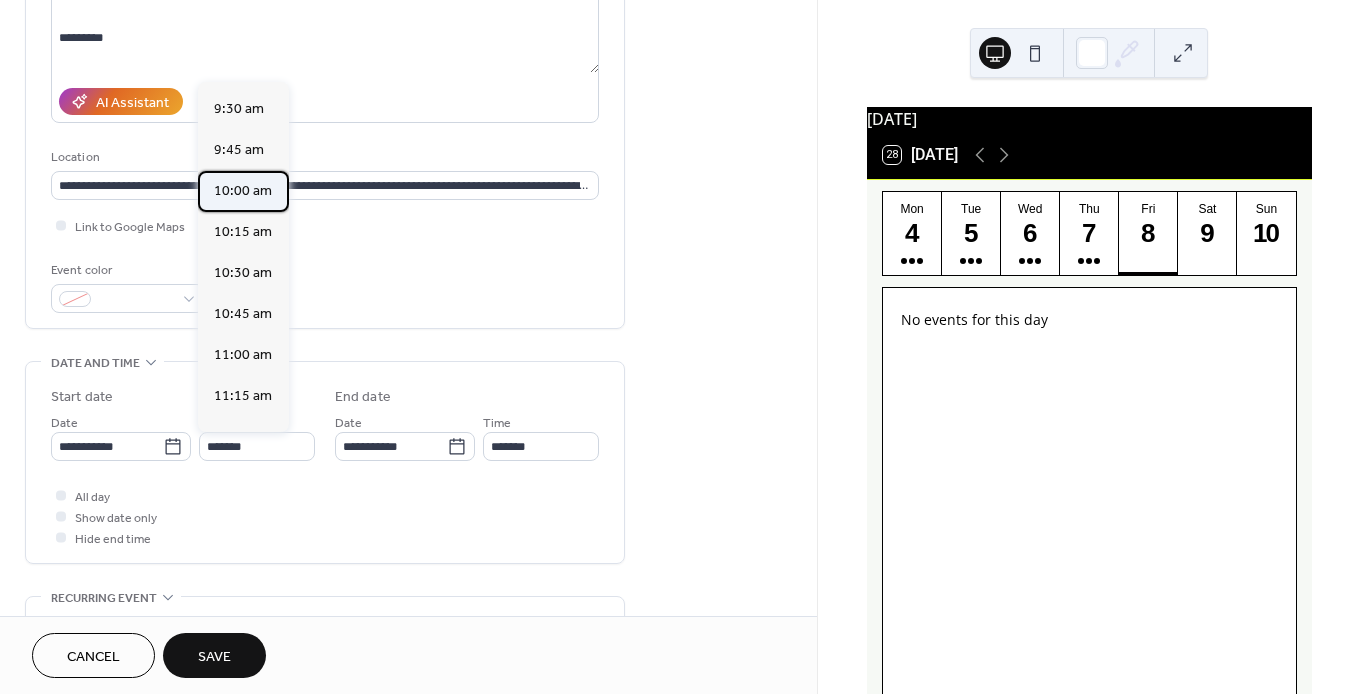 click on "10:00 am" at bounding box center [243, 191] 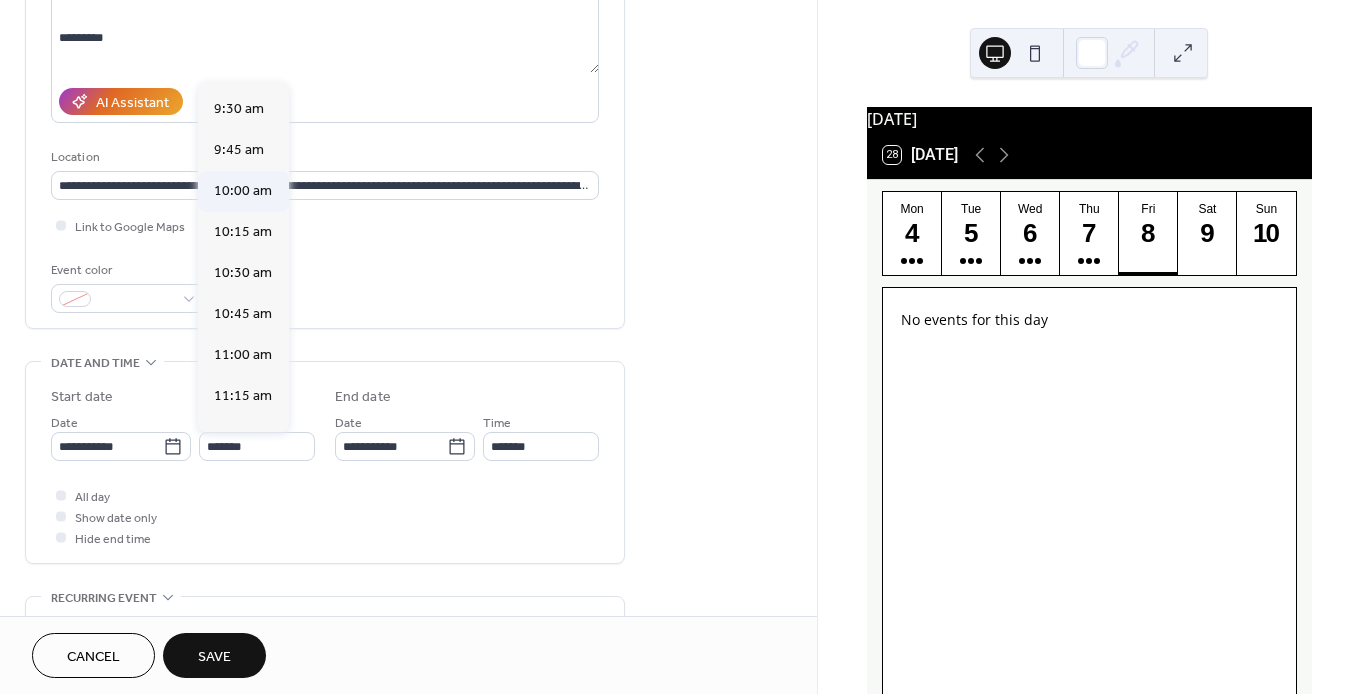 type on "********" 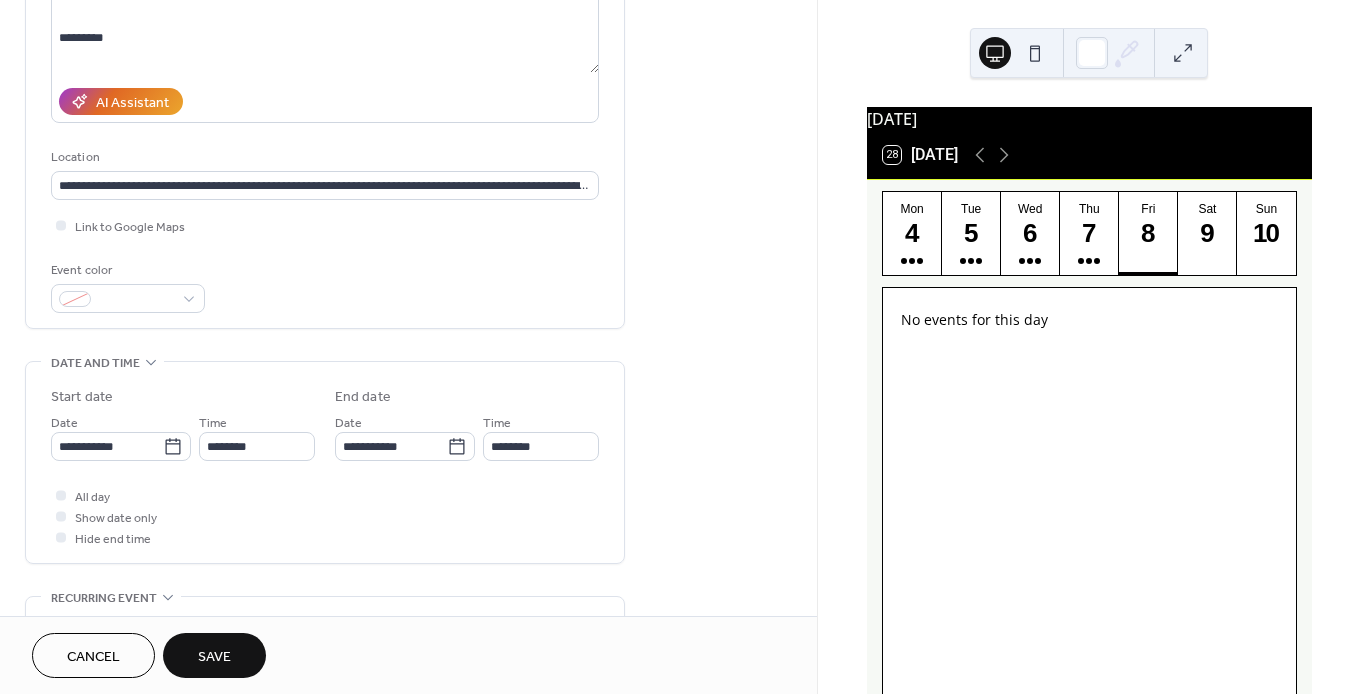click on "**********" at bounding box center (325, 467) 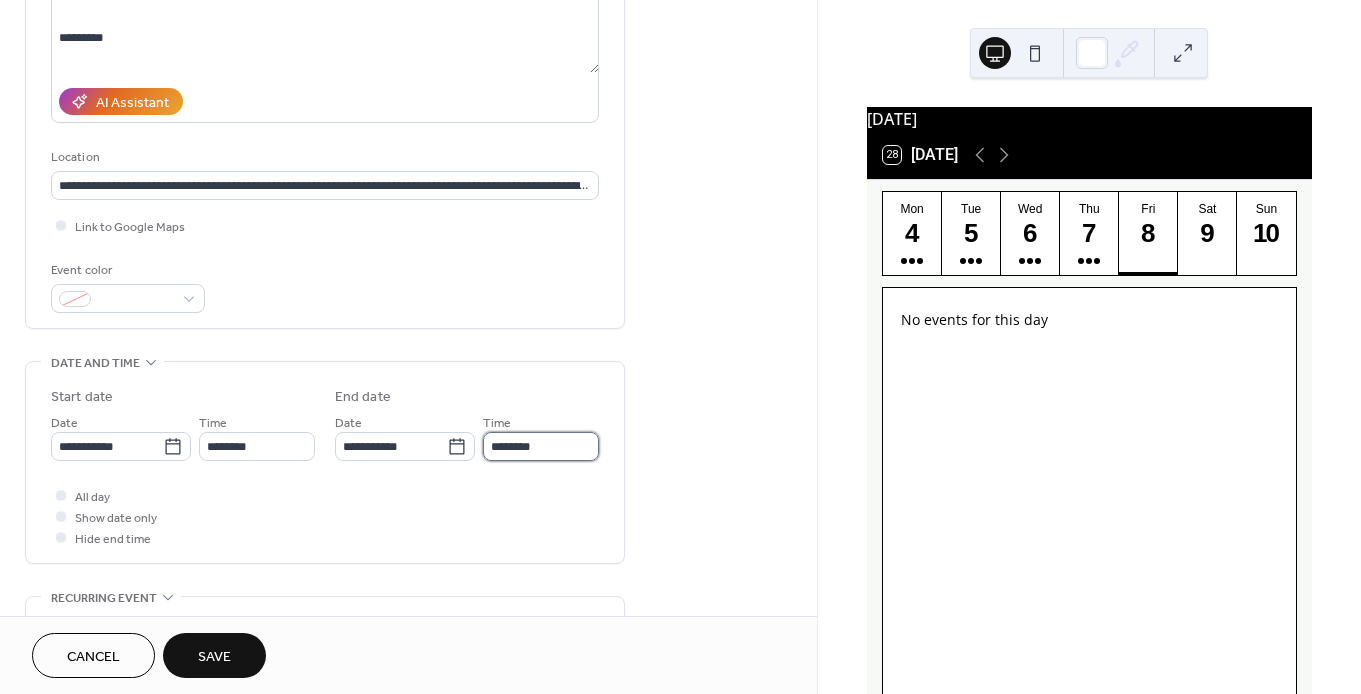 click on "********" at bounding box center (541, 446) 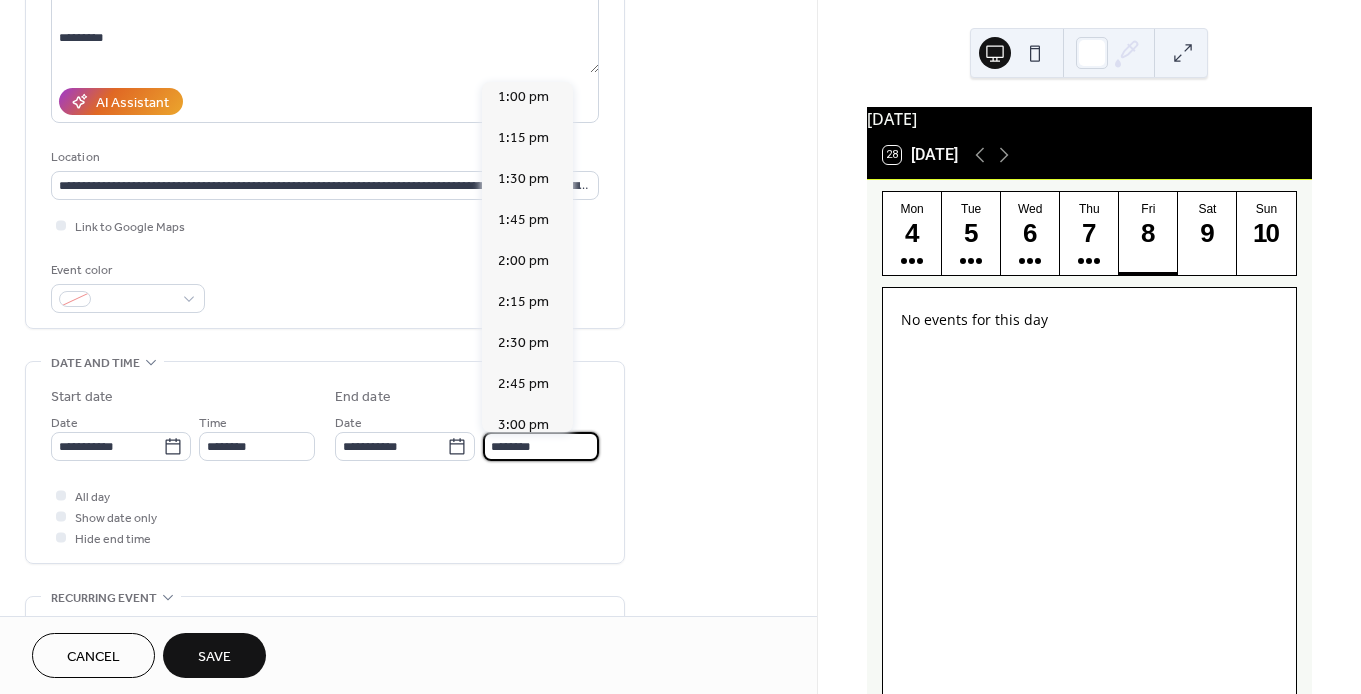 scroll, scrollTop: 413, scrollLeft: 0, axis: vertical 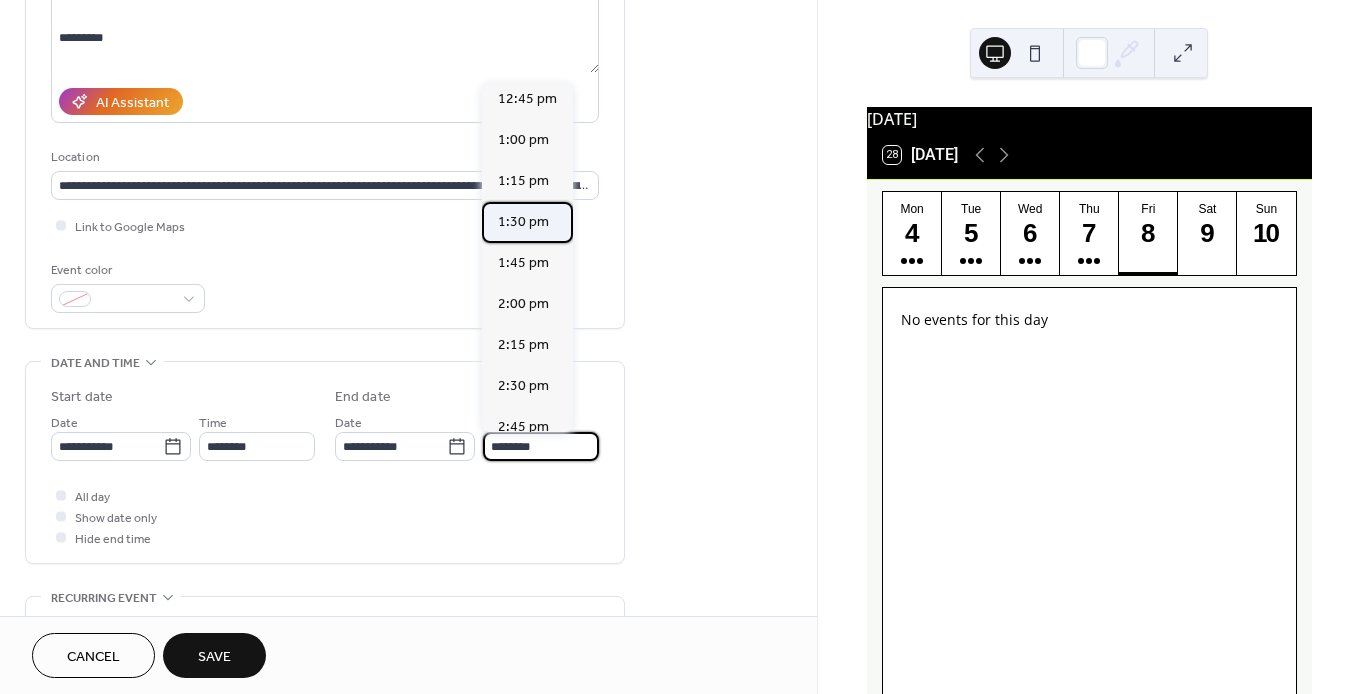 click on "1:30 pm" at bounding box center [523, 222] 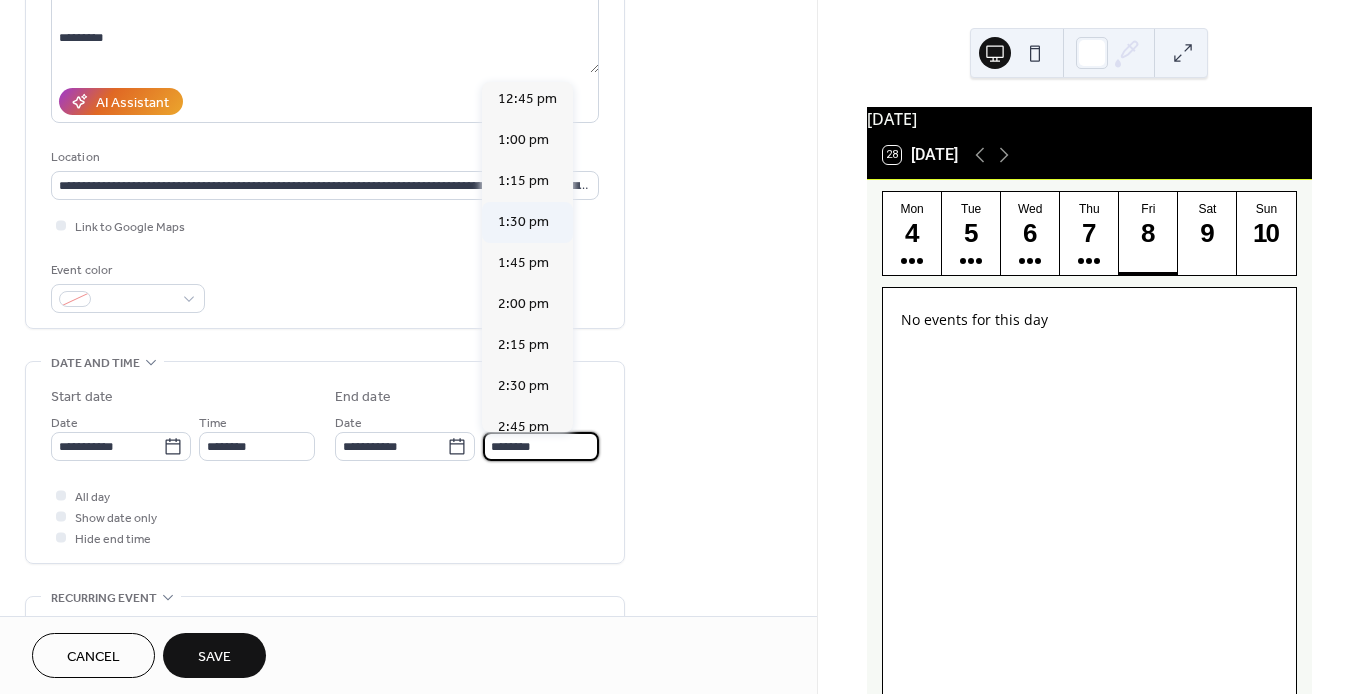 type on "*******" 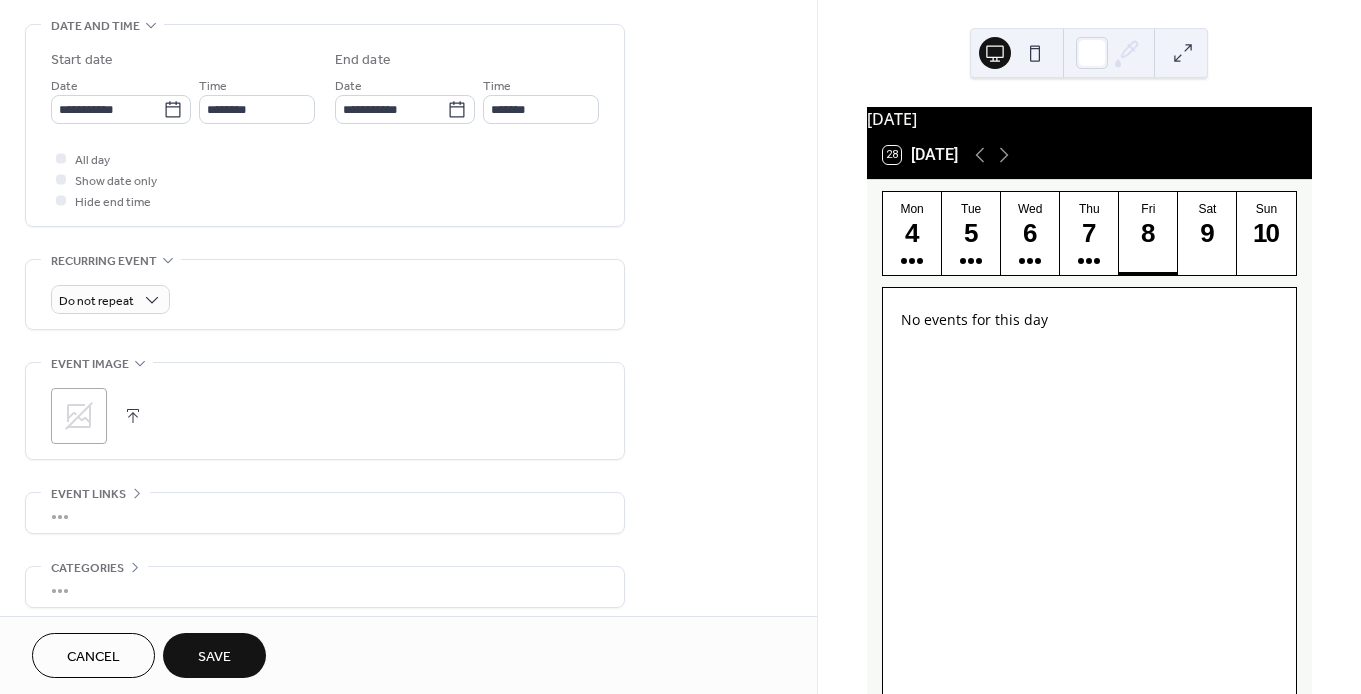 scroll, scrollTop: 713, scrollLeft: 0, axis: vertical 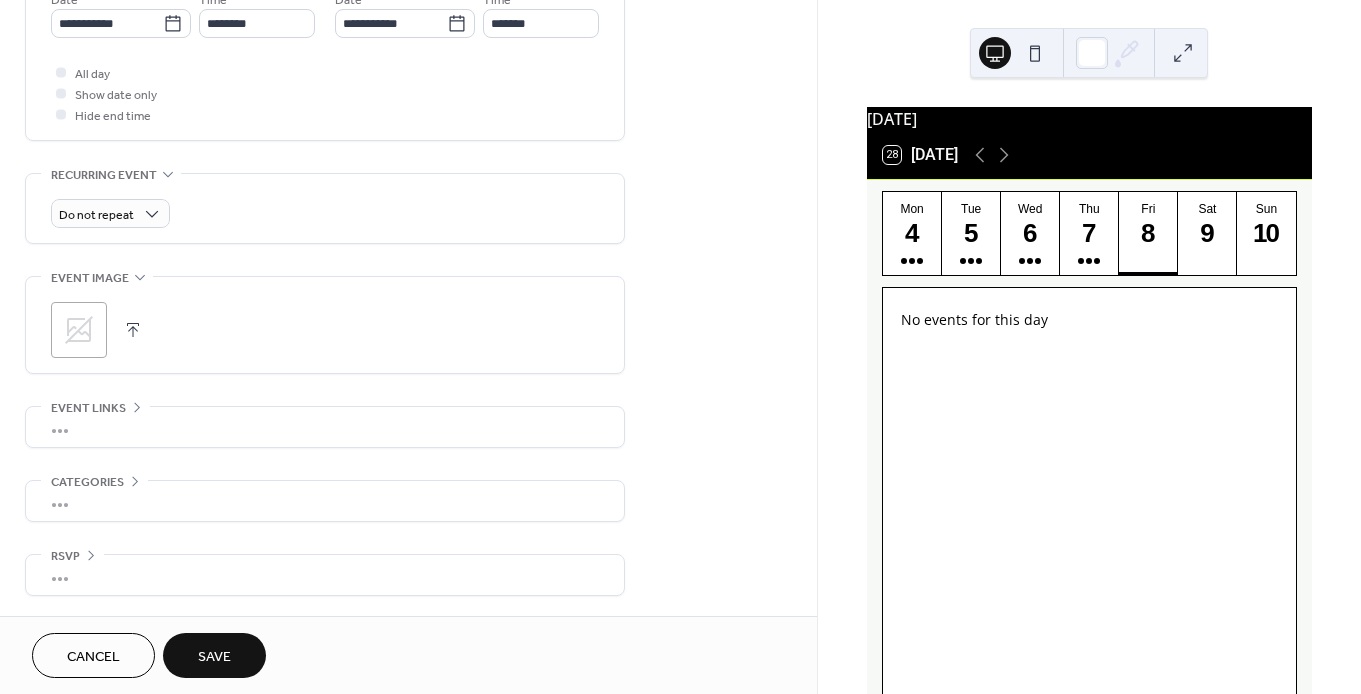 click on "•••" at bounding box center (325, 427) 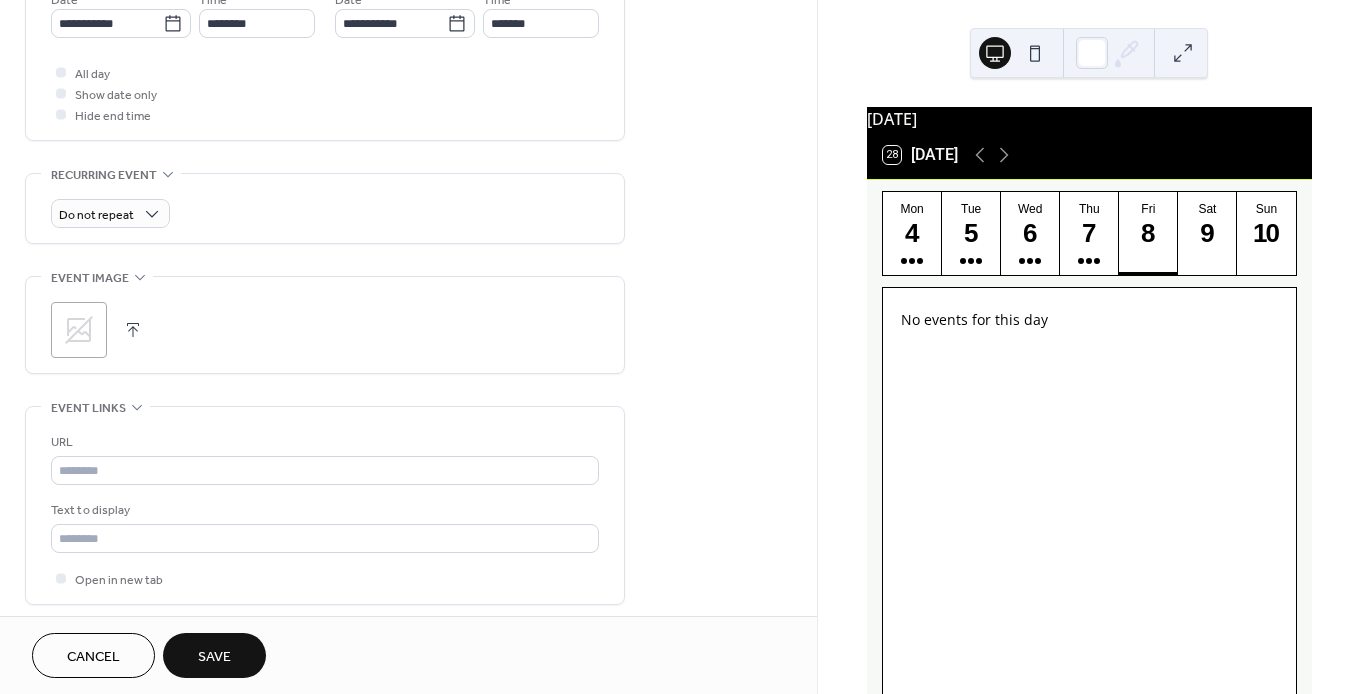 scroll, scrollTop: 713, scrollLeft: 0, axis: vertical 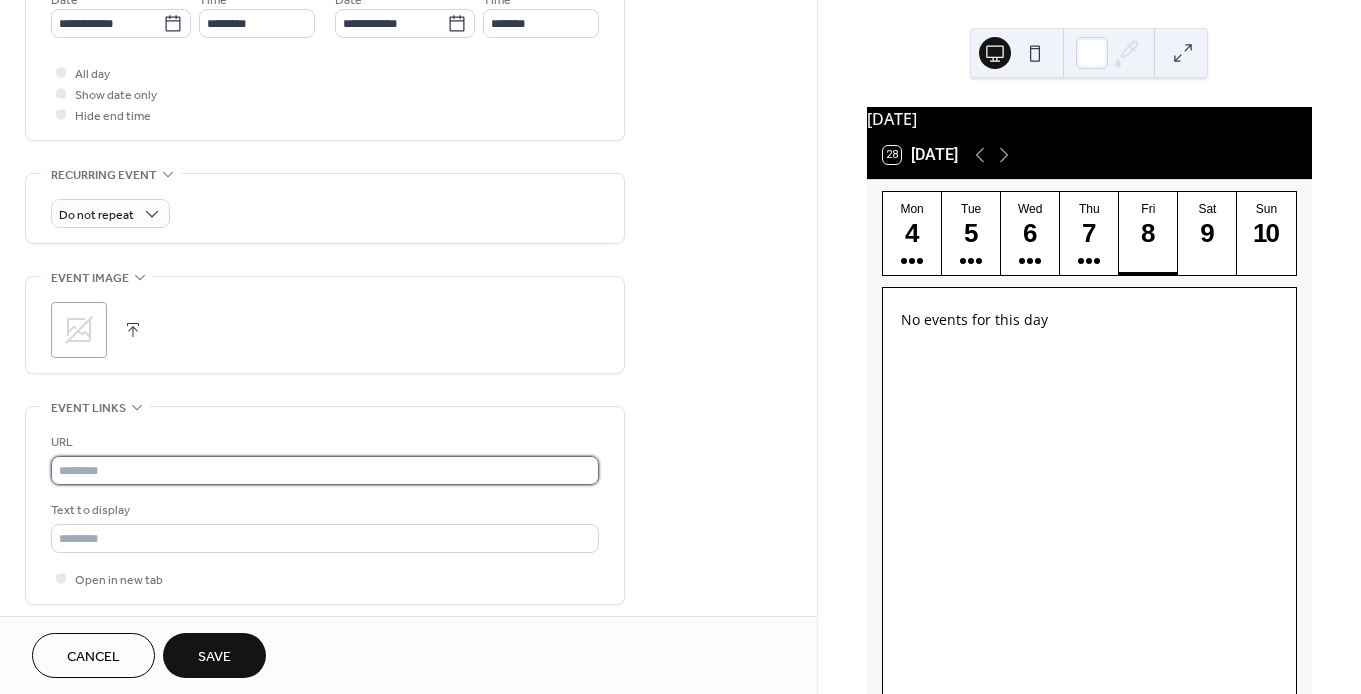 click at bounding box center [325, 470] 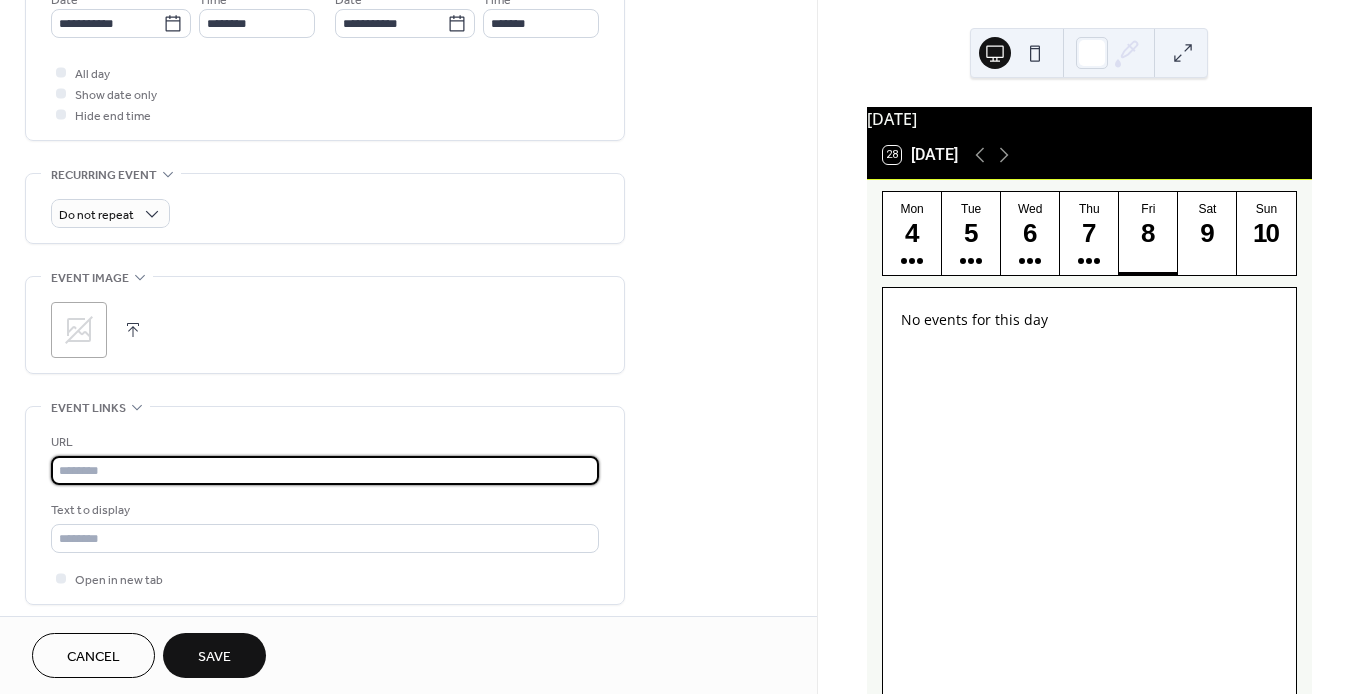 paste on "**********" 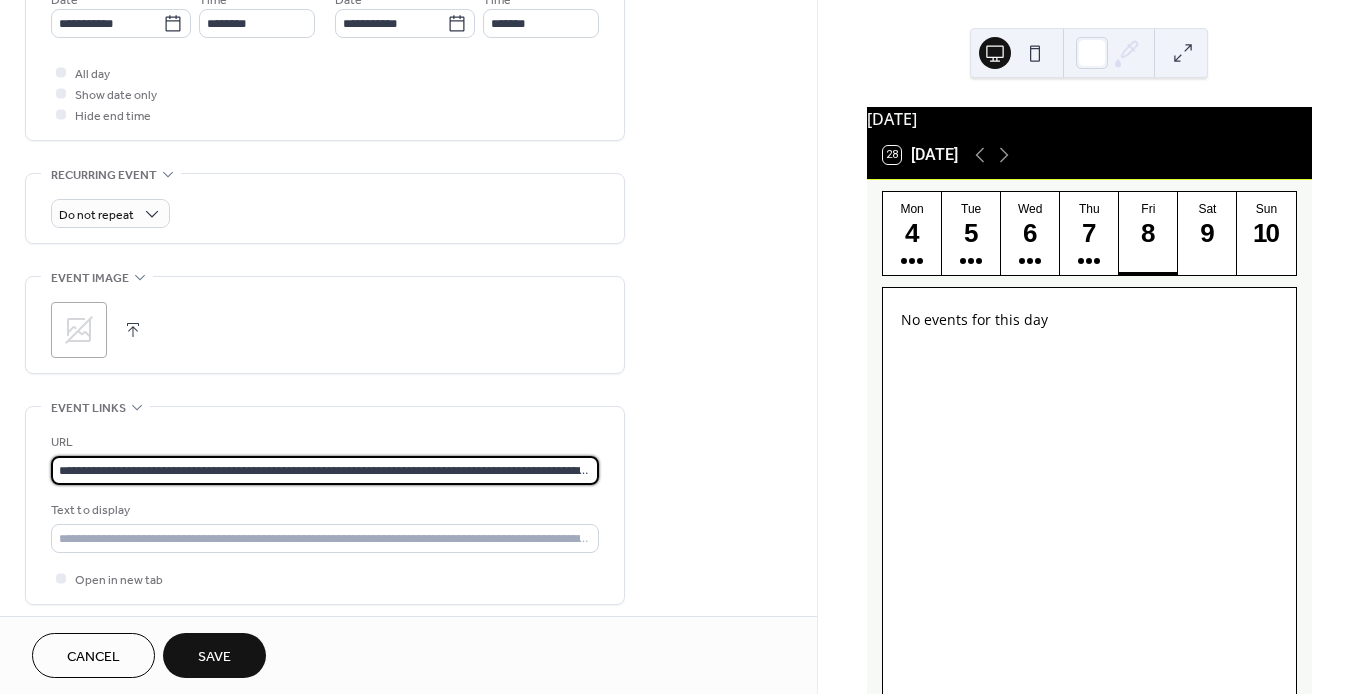 scroll, scrollTop: 0, scrollLeft: 269, axis: horizontal 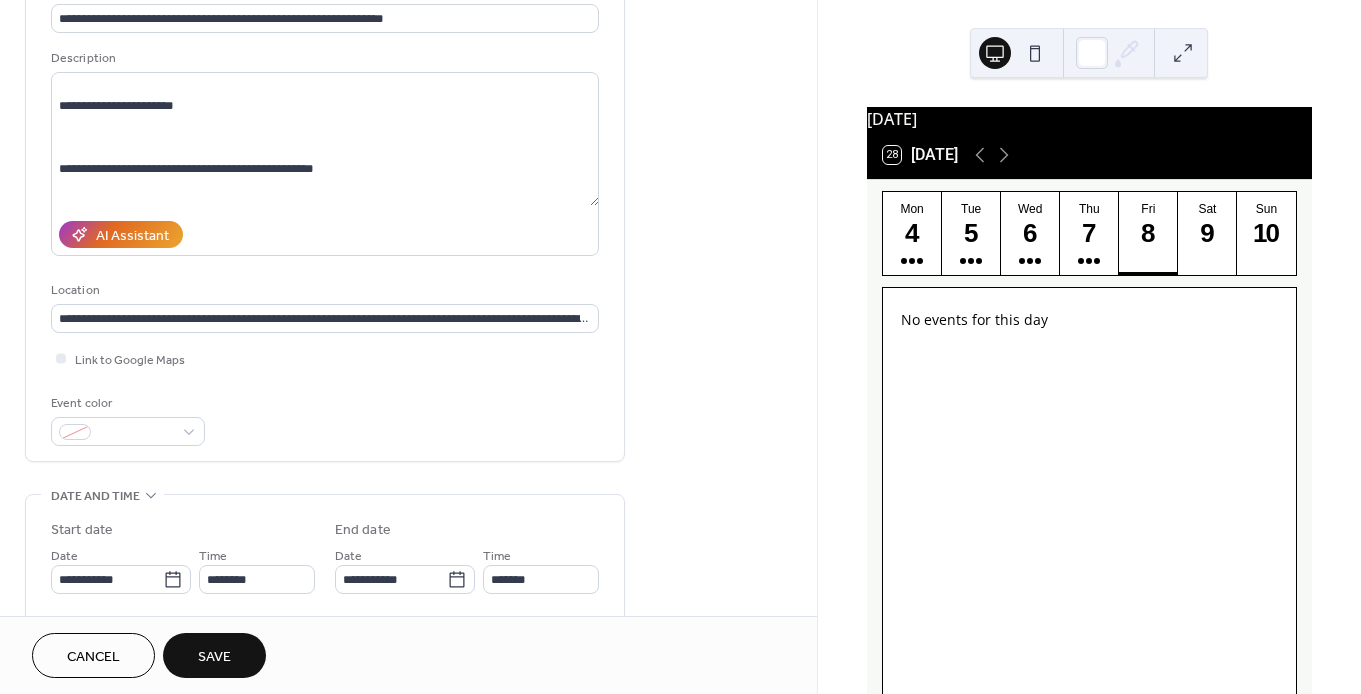 type on "**********" 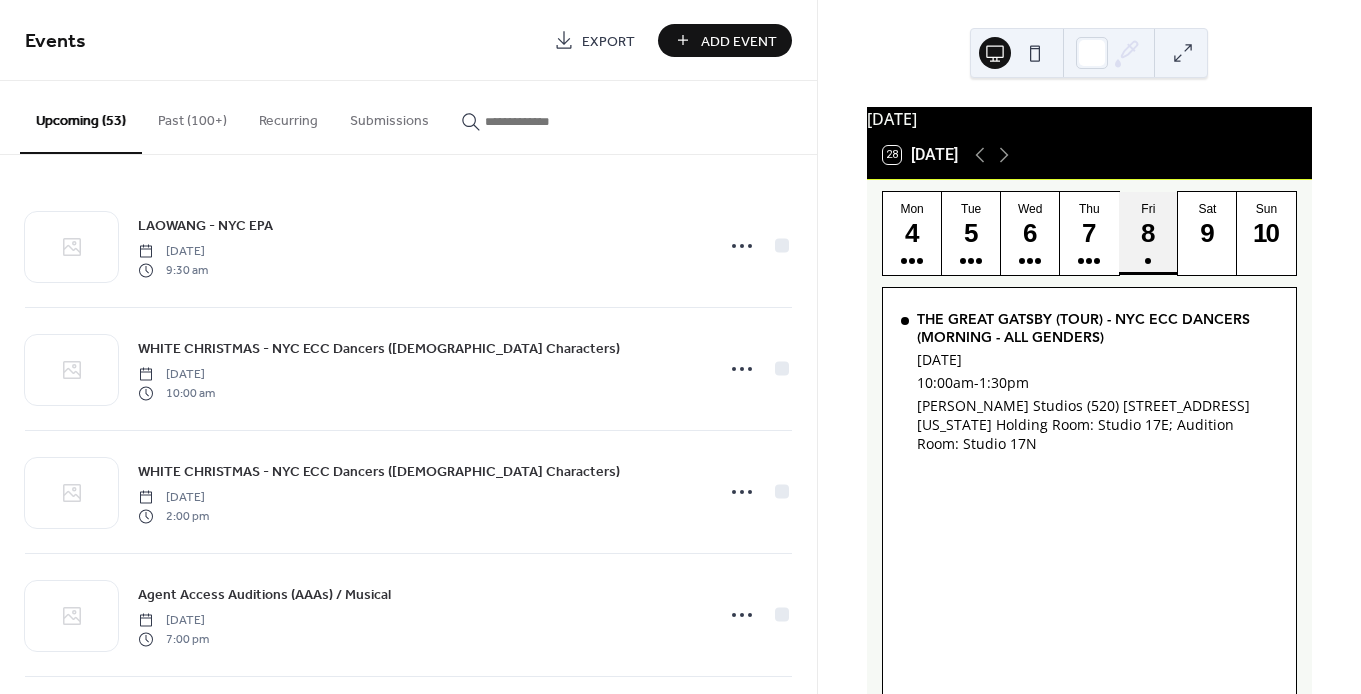 click on "8" at bounding box center (1147, 233) 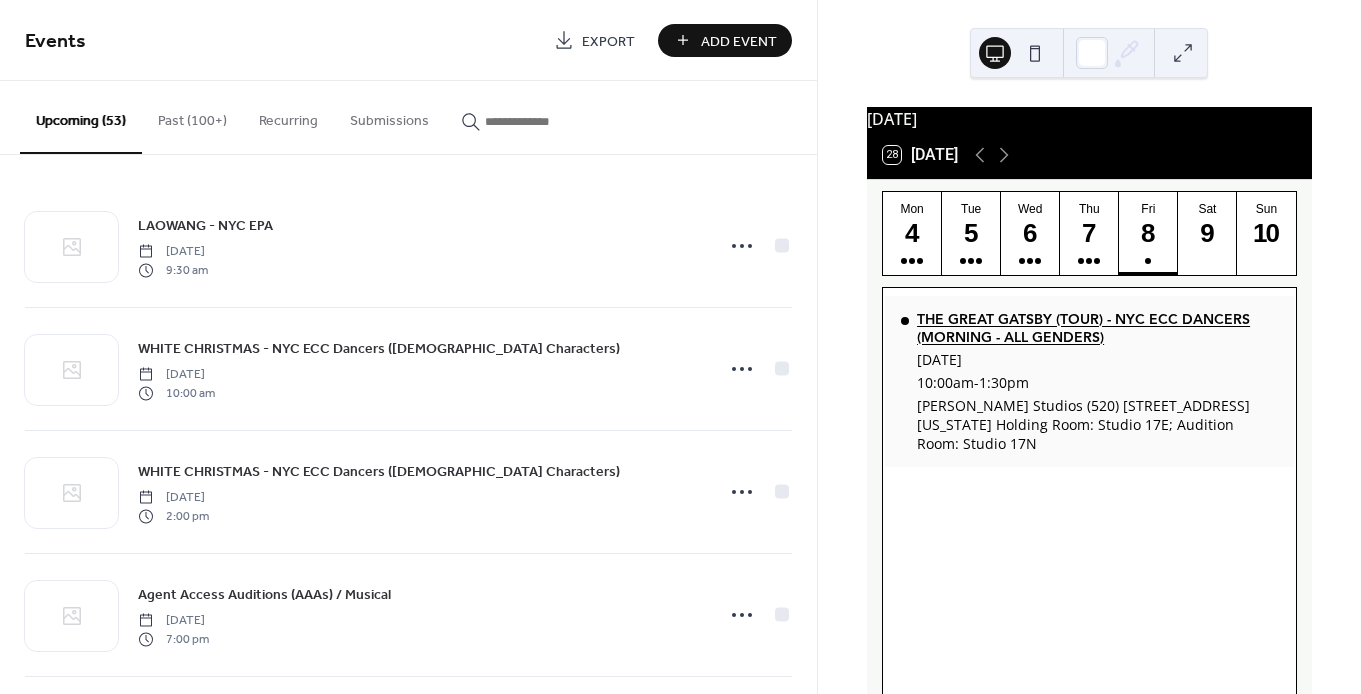 click on "THE GREAT GATSBY (TOUR) - NYC ECC DANCERS (MORNING - ALL GENDERS)" at bounding box center [1097, 328] 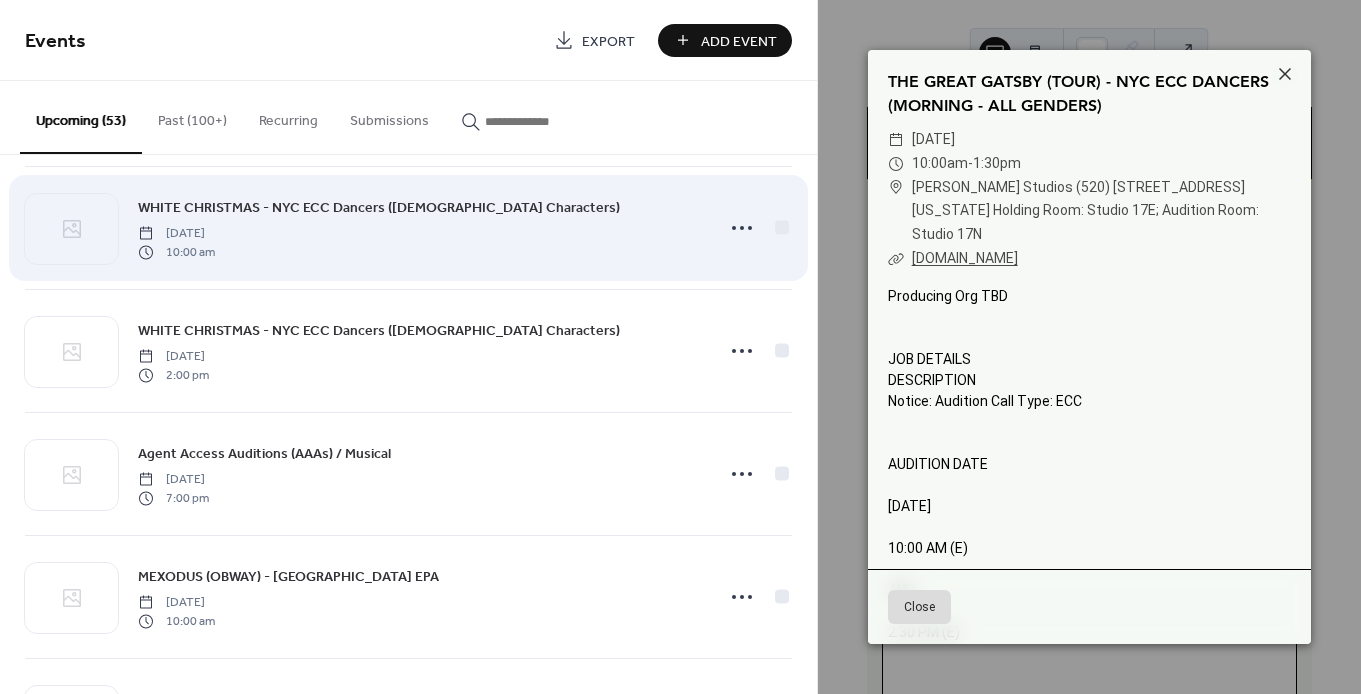 scroll, scrollTop: 140, scrollLeft: 0, axis: vertical 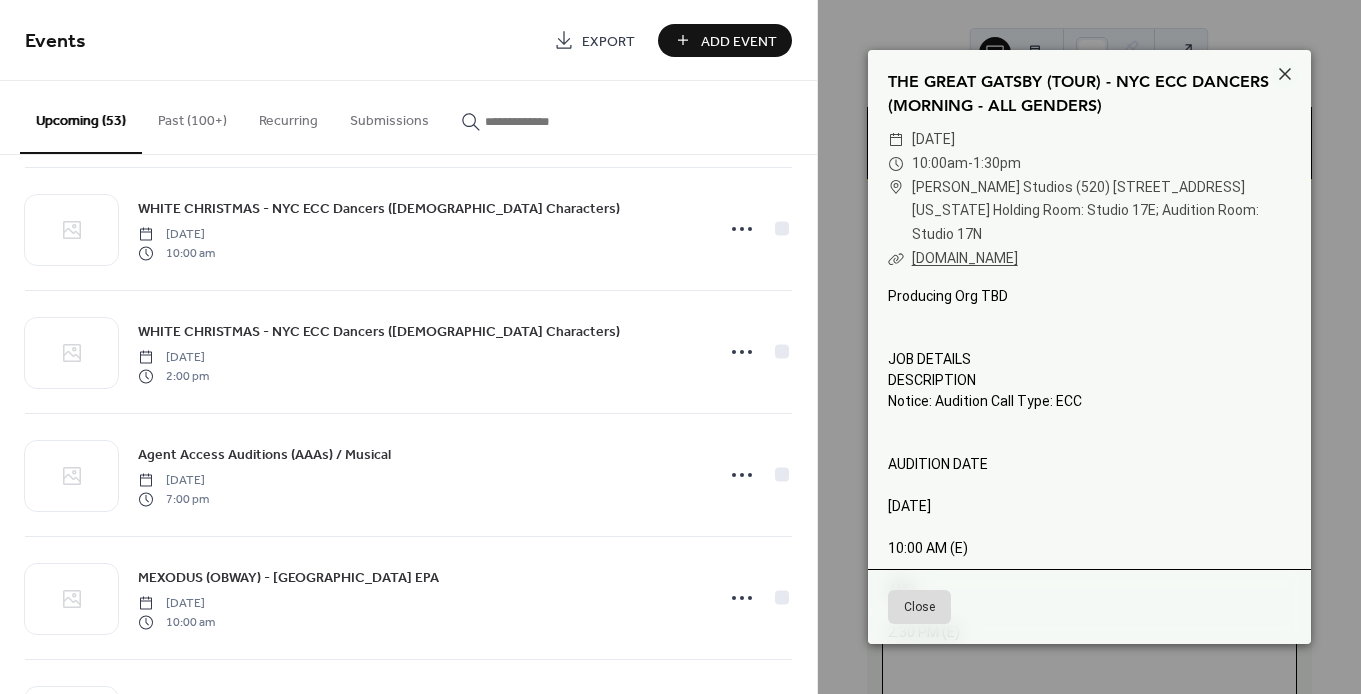 click 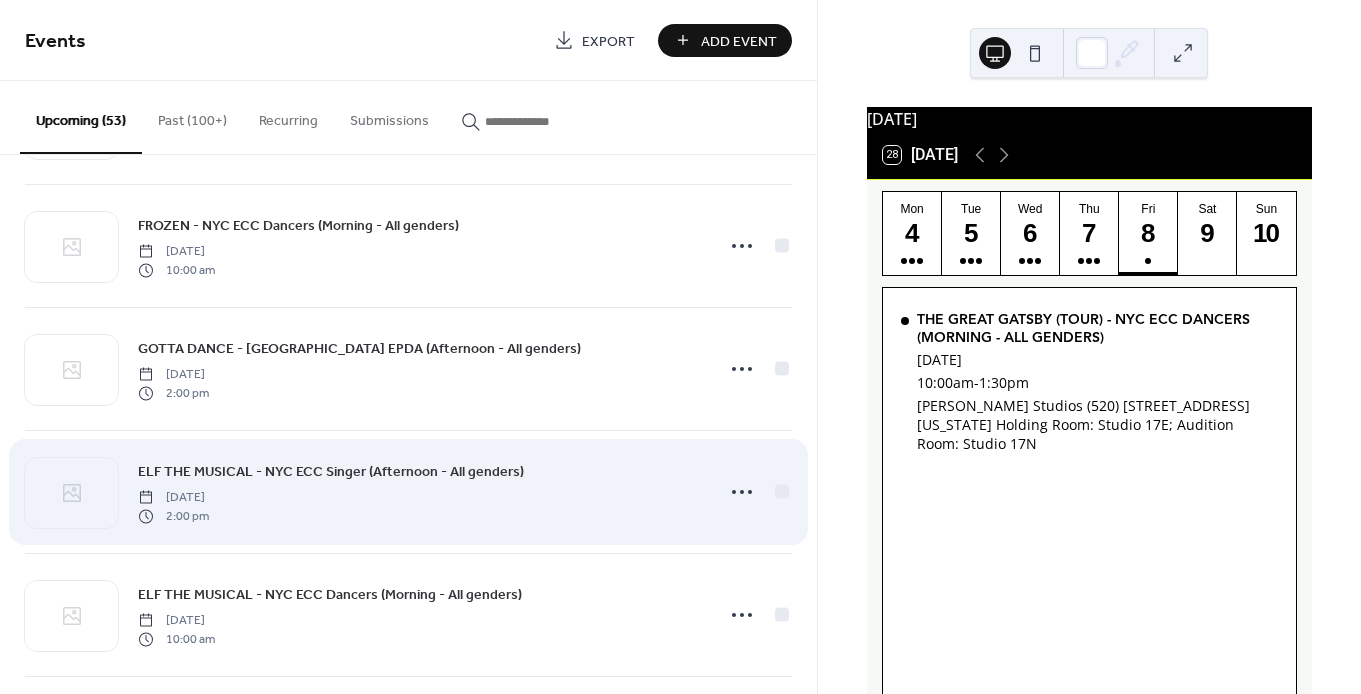 scroll, scrollTop: 3452, scrollLeft: 0, axis: vertical 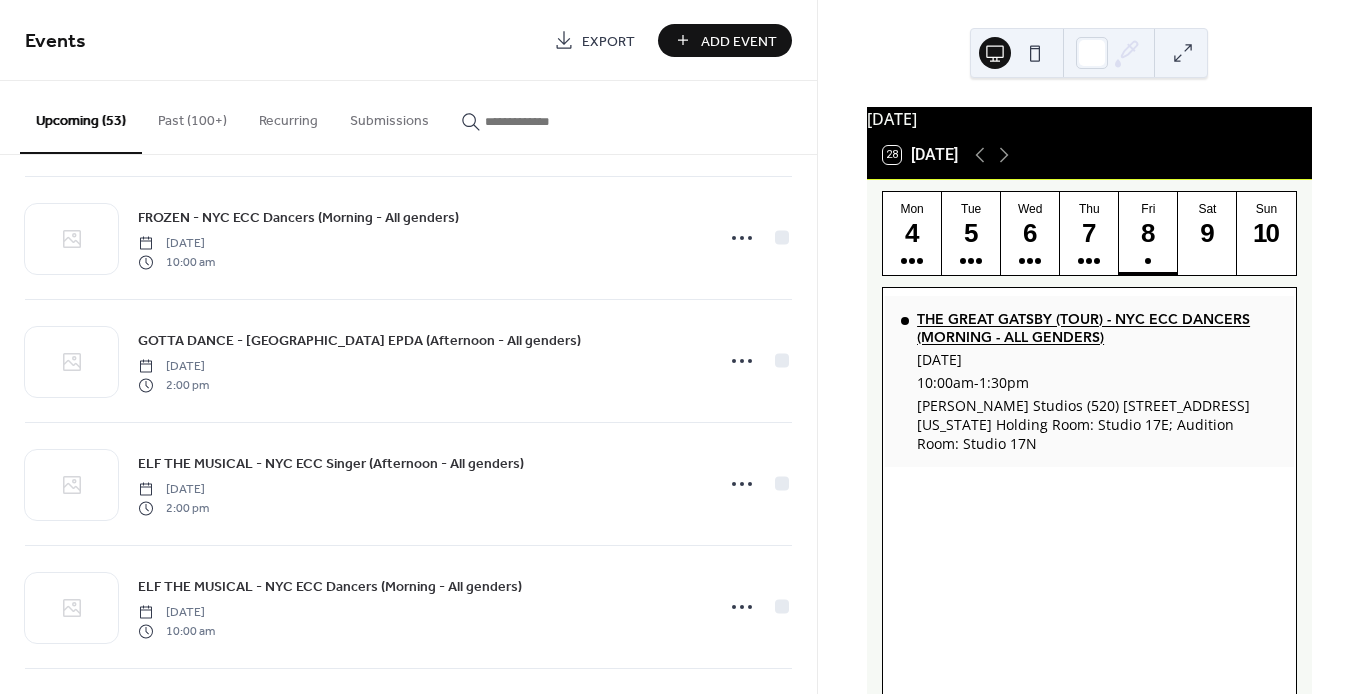 click on "THE GREAT GATSBY (TOUR) - NYC ECC DANCERS (MORNING - ALL GENDERS)" at bounding box center [1097, 328] 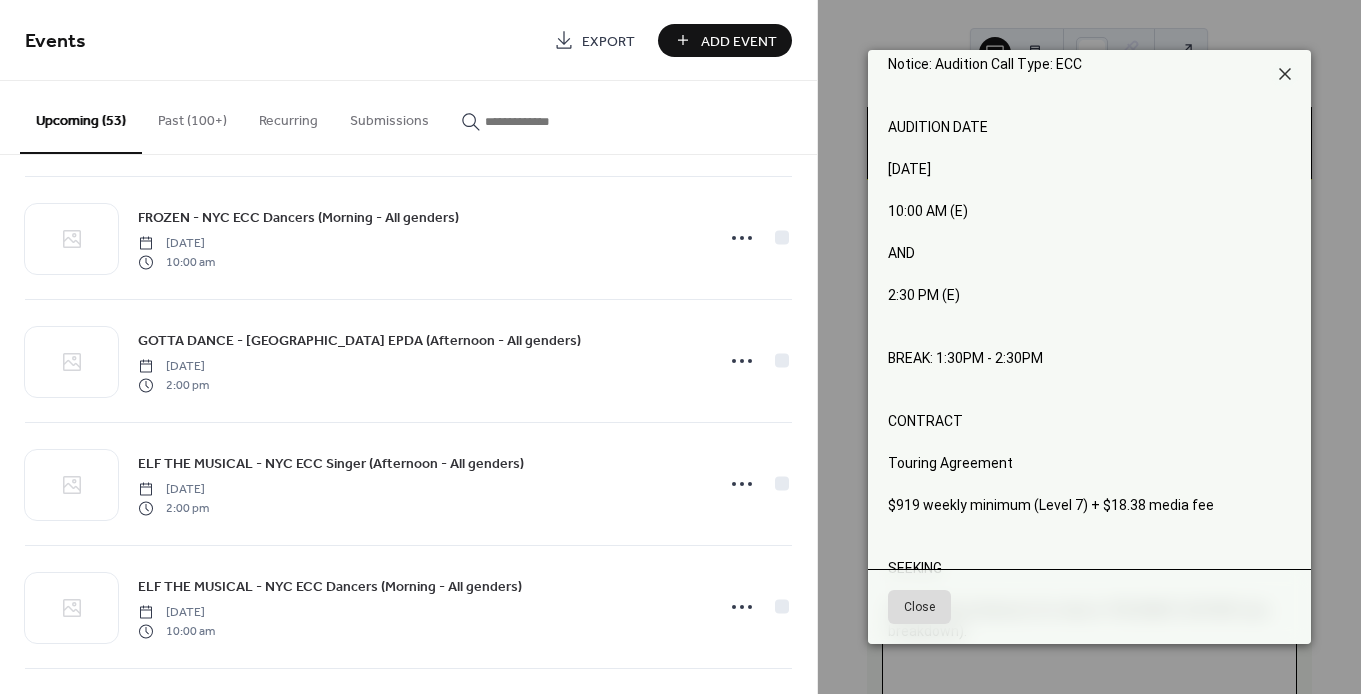 scroll, scrollTop: 342, scrollLeft: 0, axis: vertical 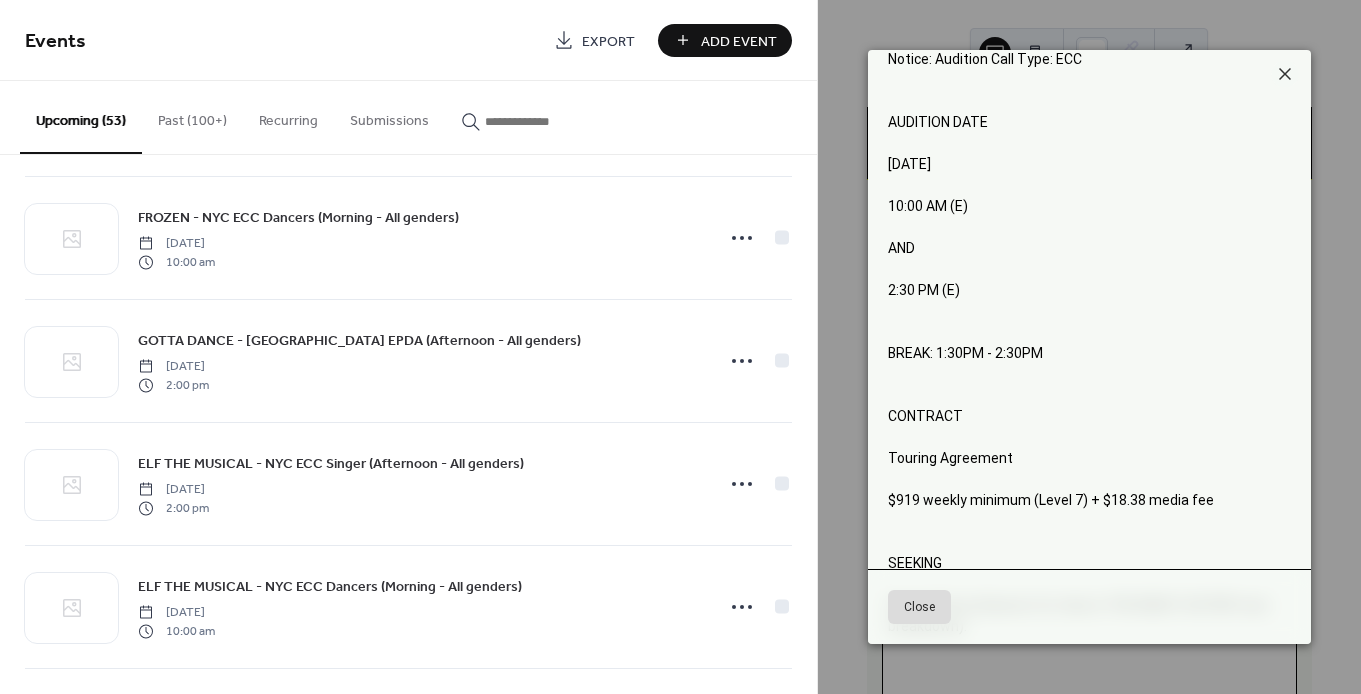 click on "Close" at bounding box center [919, 607] 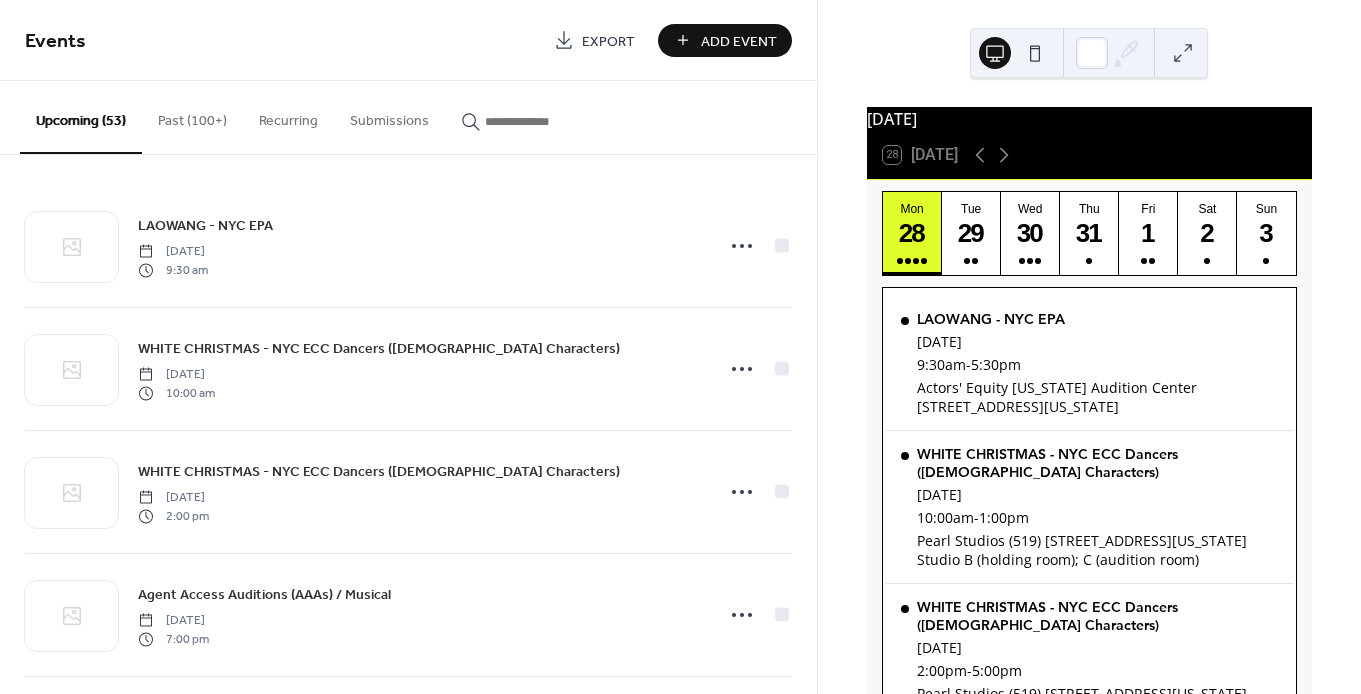 scroll, scrollTop: 0, scrollLeft: 0, axis: both 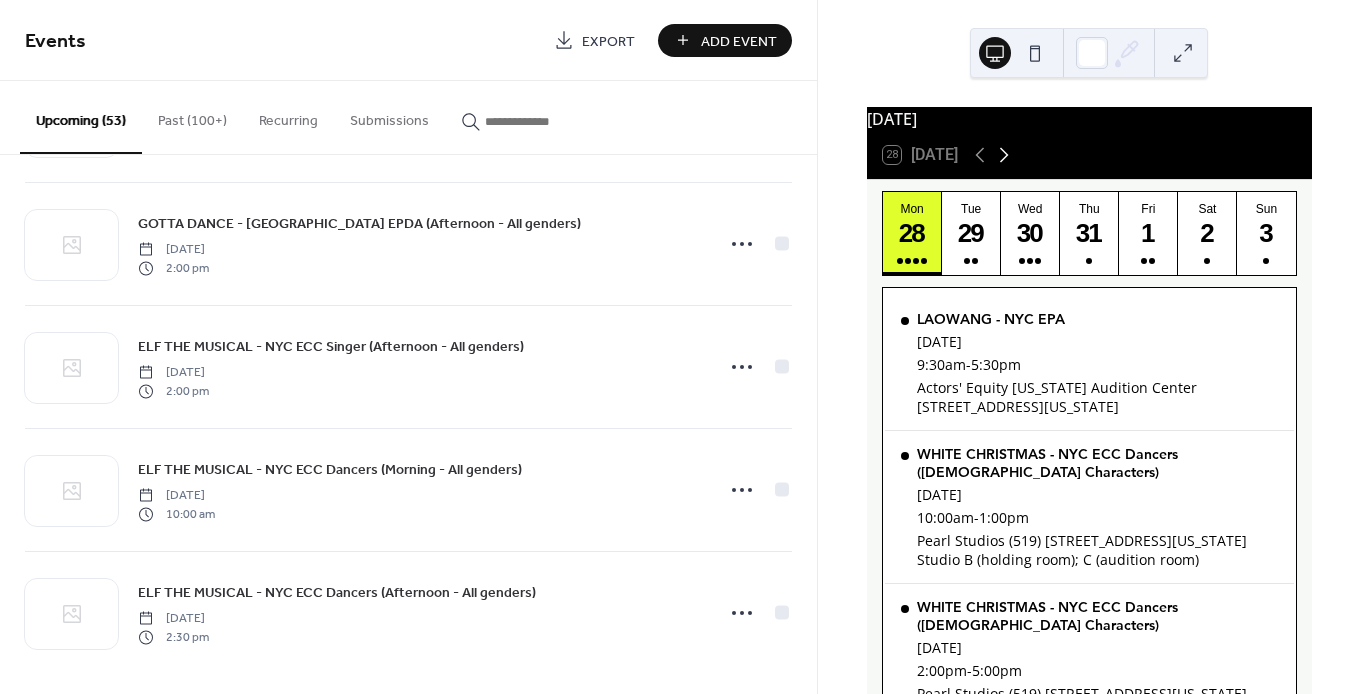 click 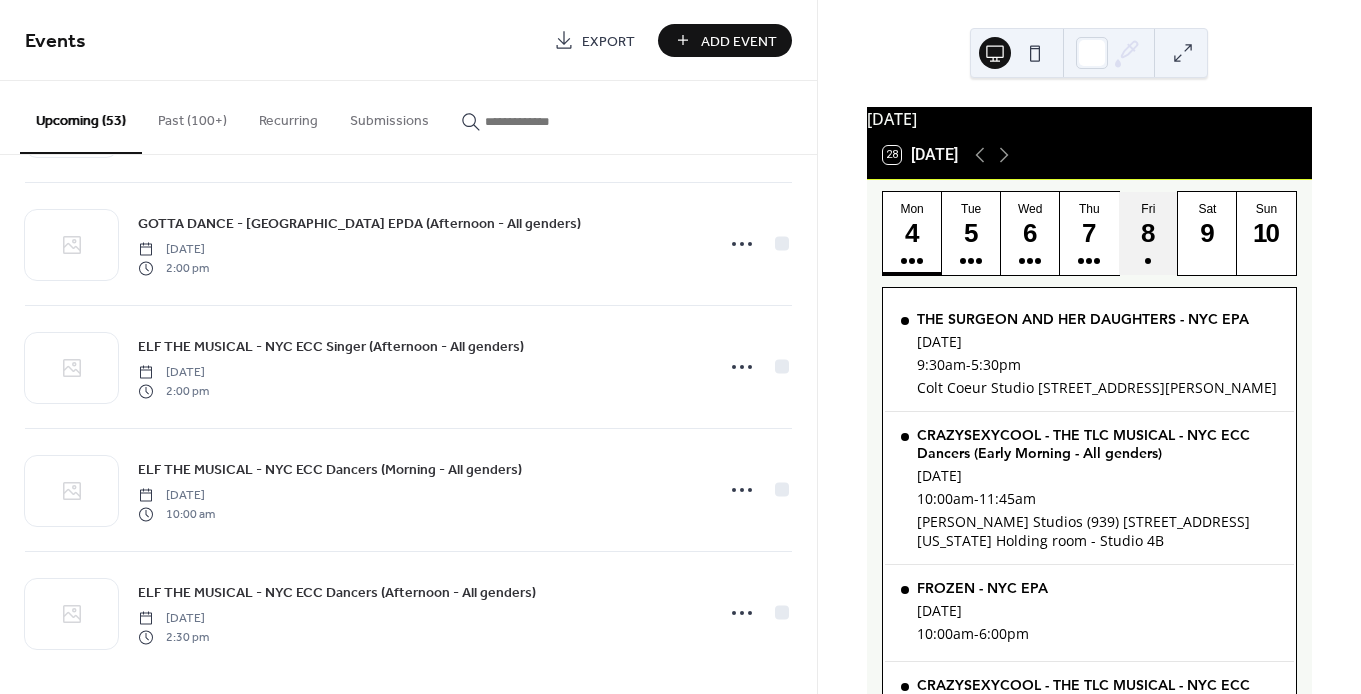 click on "8" at bounding box center [1147, 233] 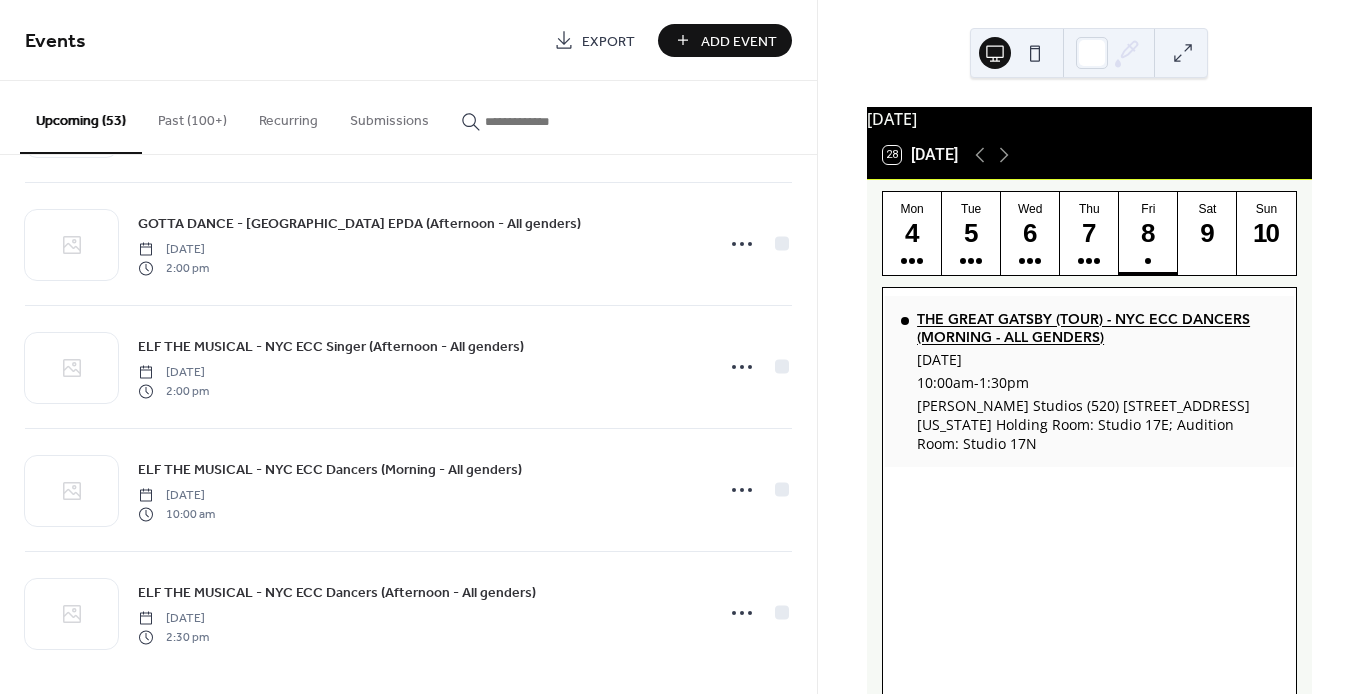 click on "THE GREAT GATSBY (TOUR) - NYC ECC DANCERS (MORNING - ALL GENDERS)" at bounding box center (1097, 328) 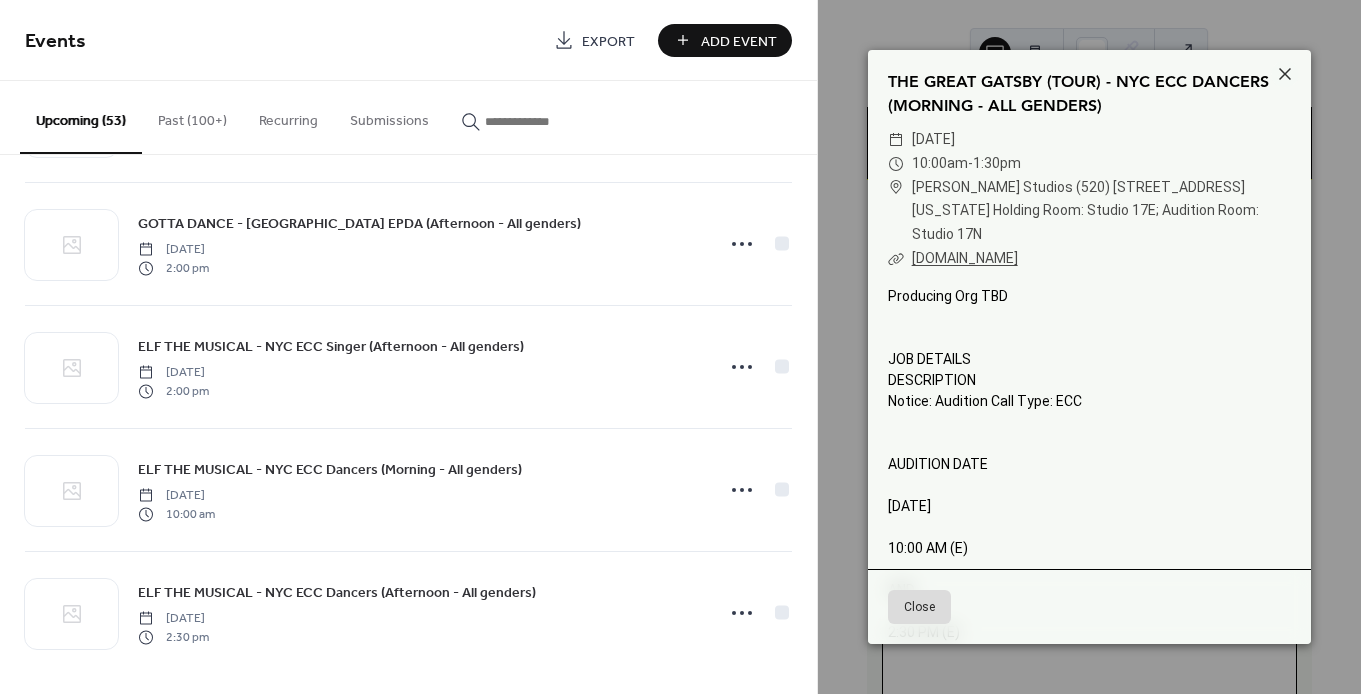 click on "THE GREAT GATSBY (TOUR) - NYC ECC DANCERS (MORNING - ALL GENDERS)" at bounding box center [1089, 94] 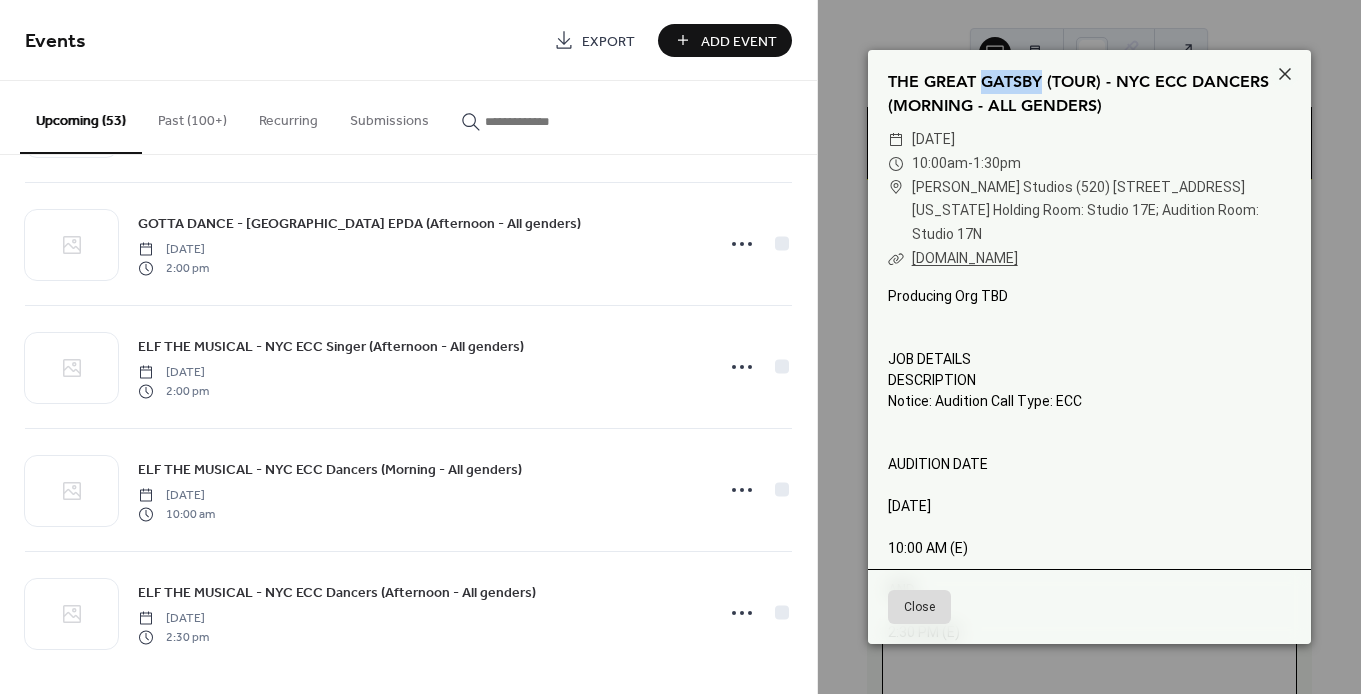 click on "THE GREAT GATSBY (TOUR) - NYC ECC DANCERS (MORNING - ALL GENDERS)" at bounding box center [1089, 94] 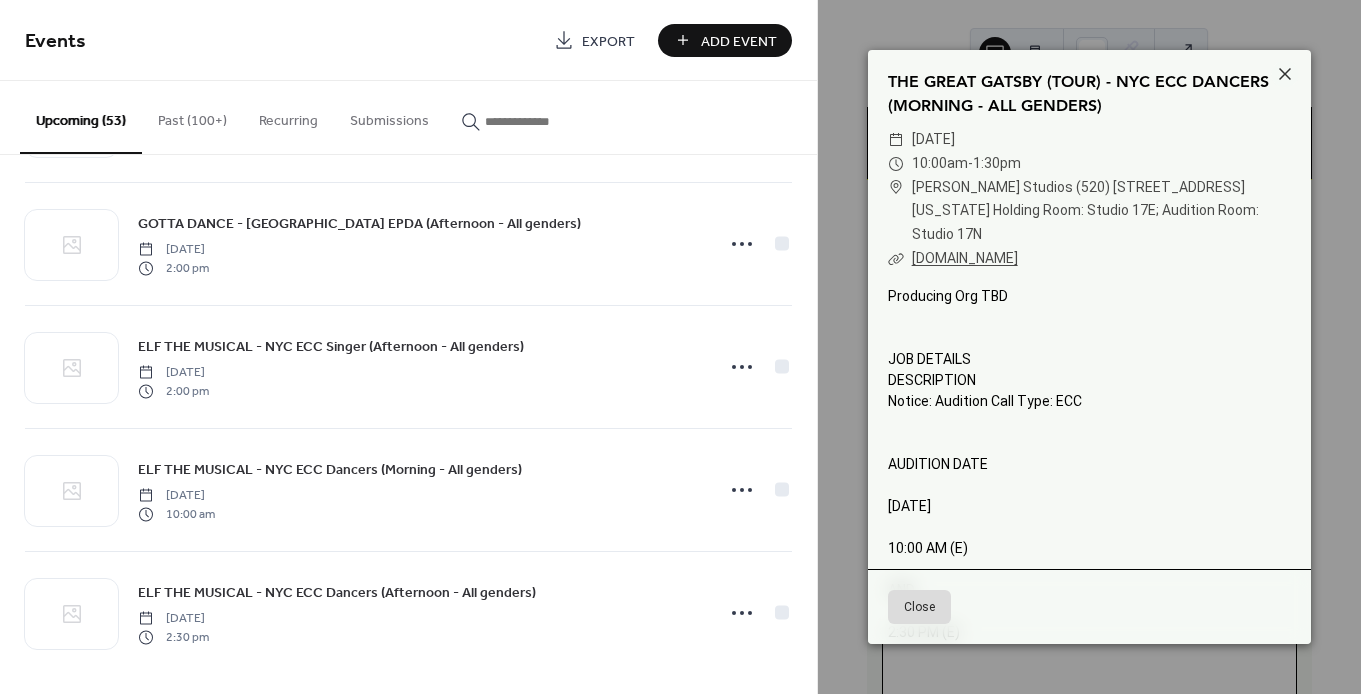 click on "Ripley-Grier Studios (520)  520 8th Ave  New York, NY 10018-6507   Holding Room: Studio 17E; Audition Room: Studio 17N" at bounding box center [1101, 211] 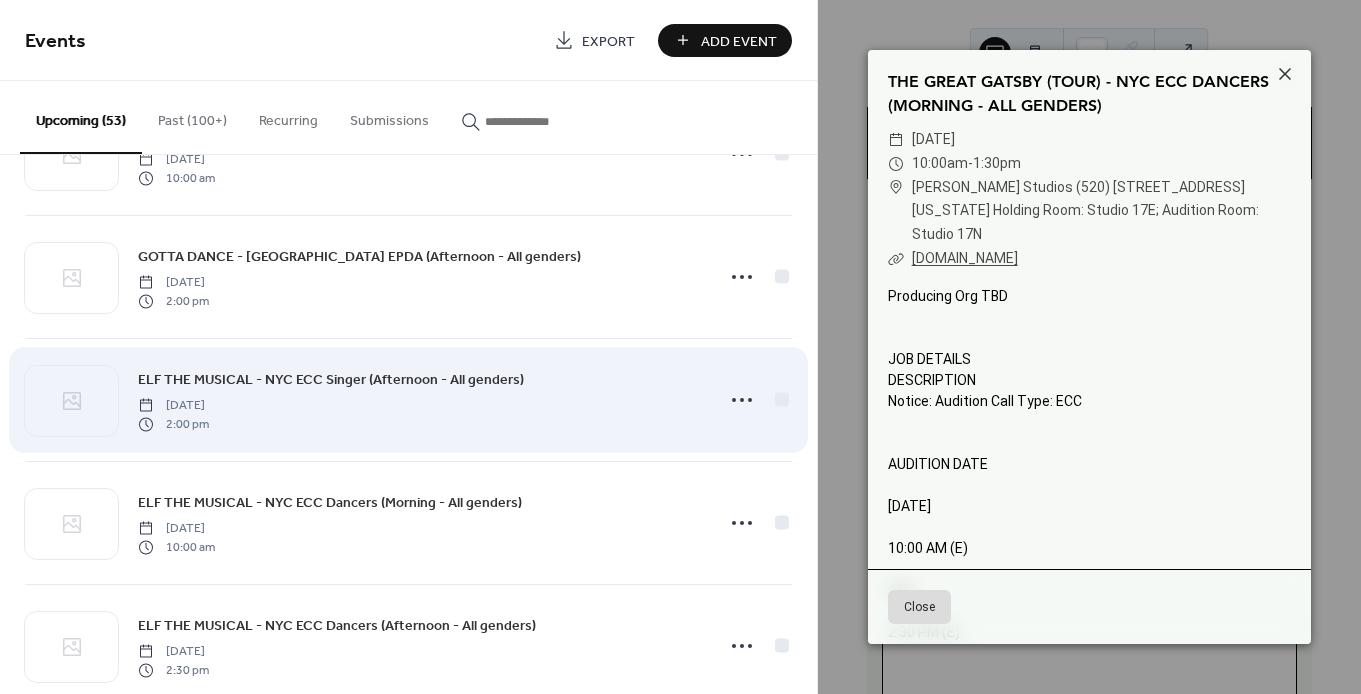 scroll, scrollTop: 3499, scrollLeft: 0, axis: vertical 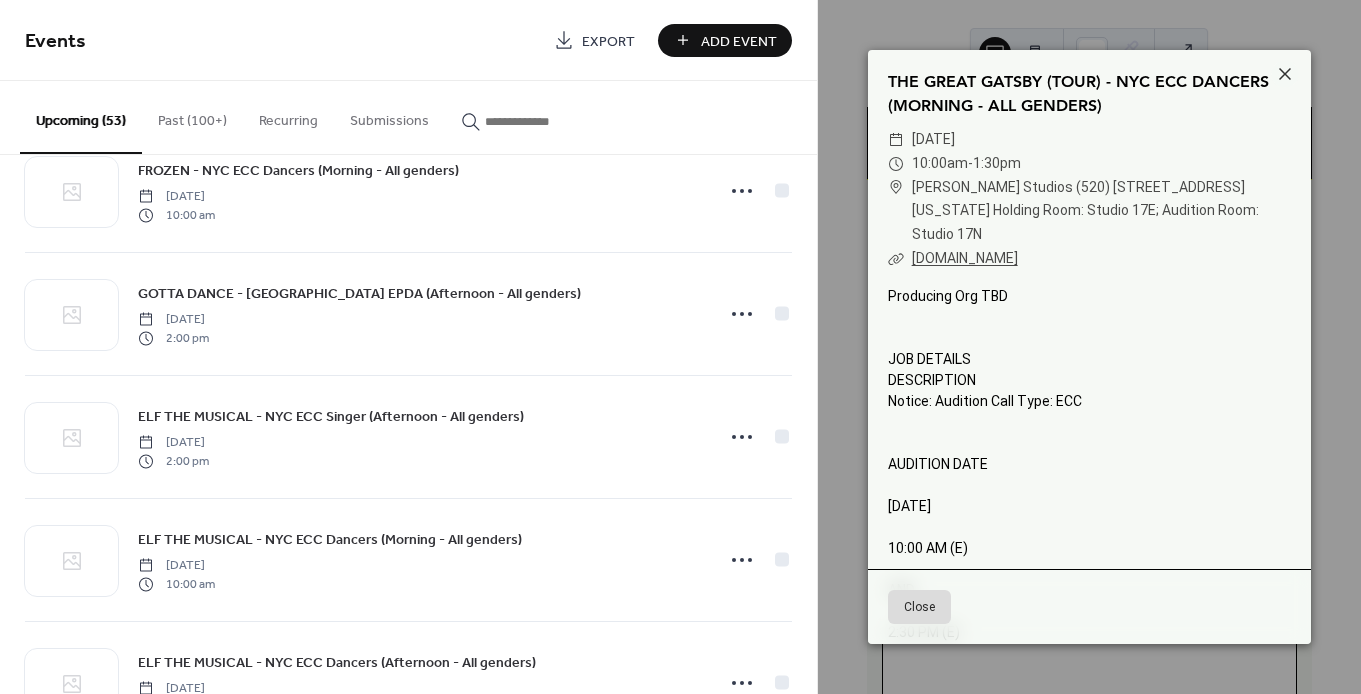 click at bounding box center (545, 121) 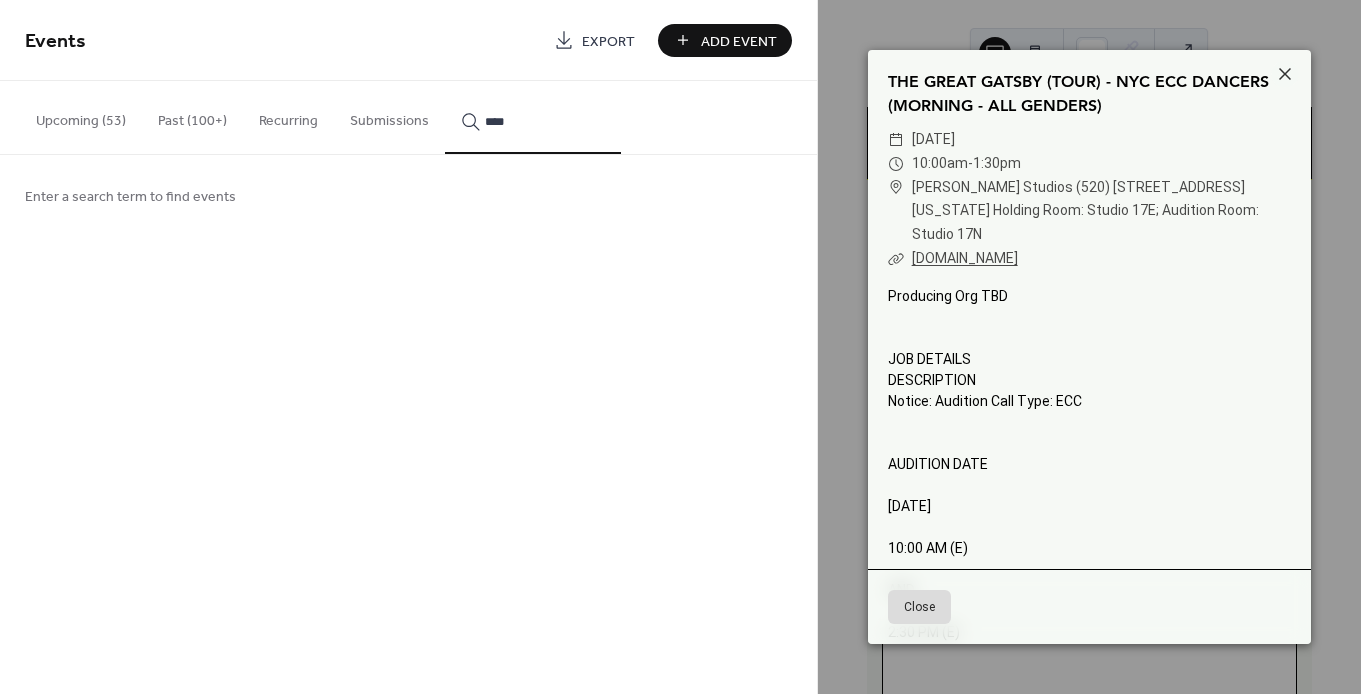 click on "***" at bounding box center (533, 117) 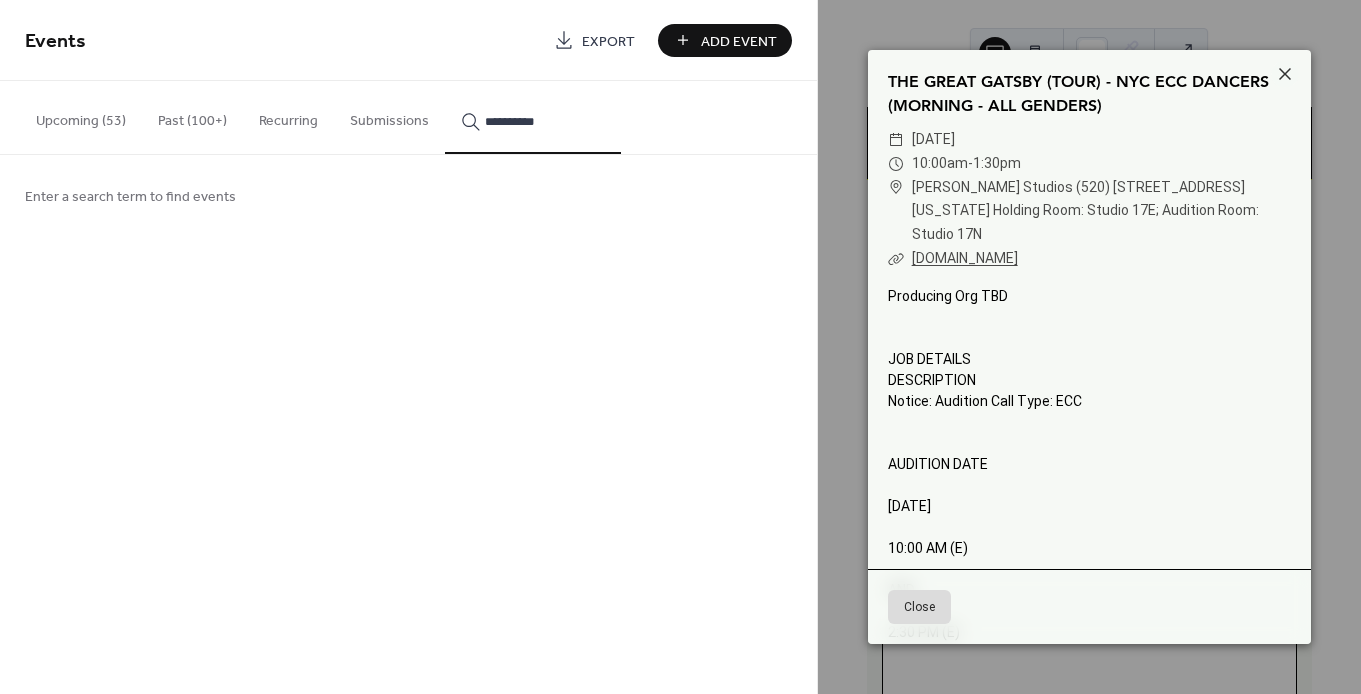 click on "*********" at bounding box center (533, 117) 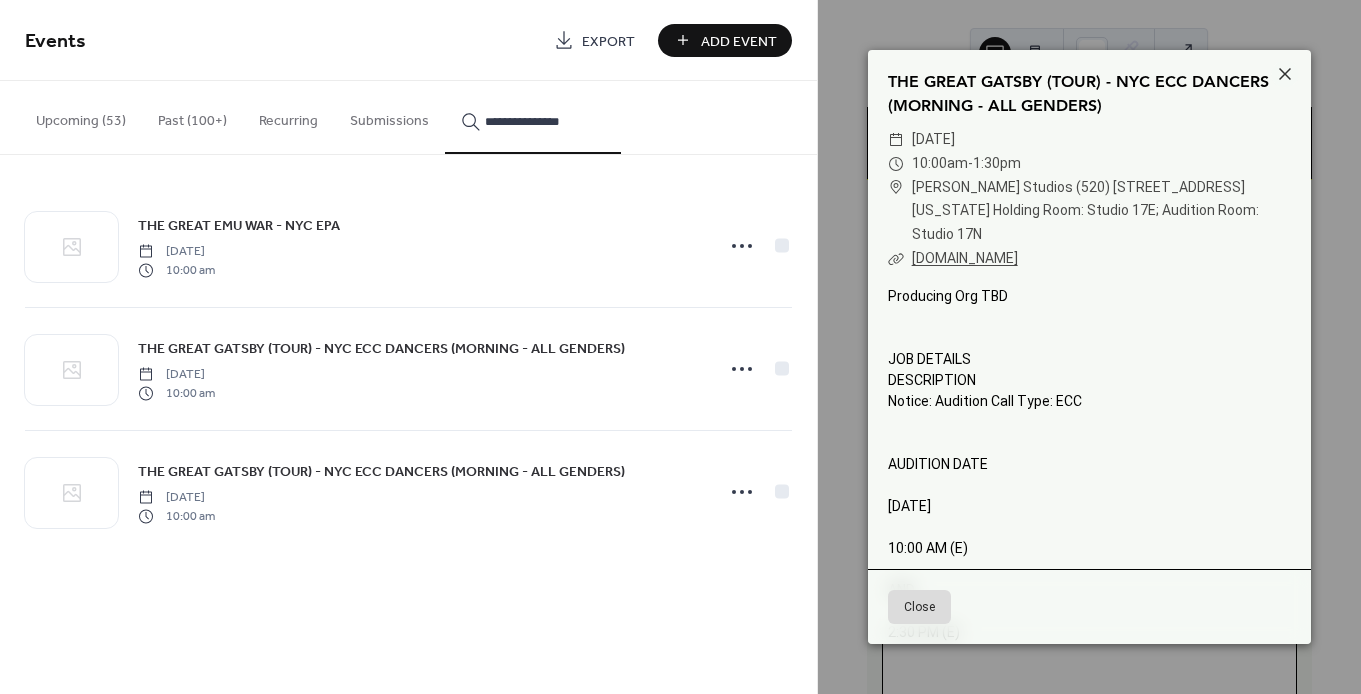 click 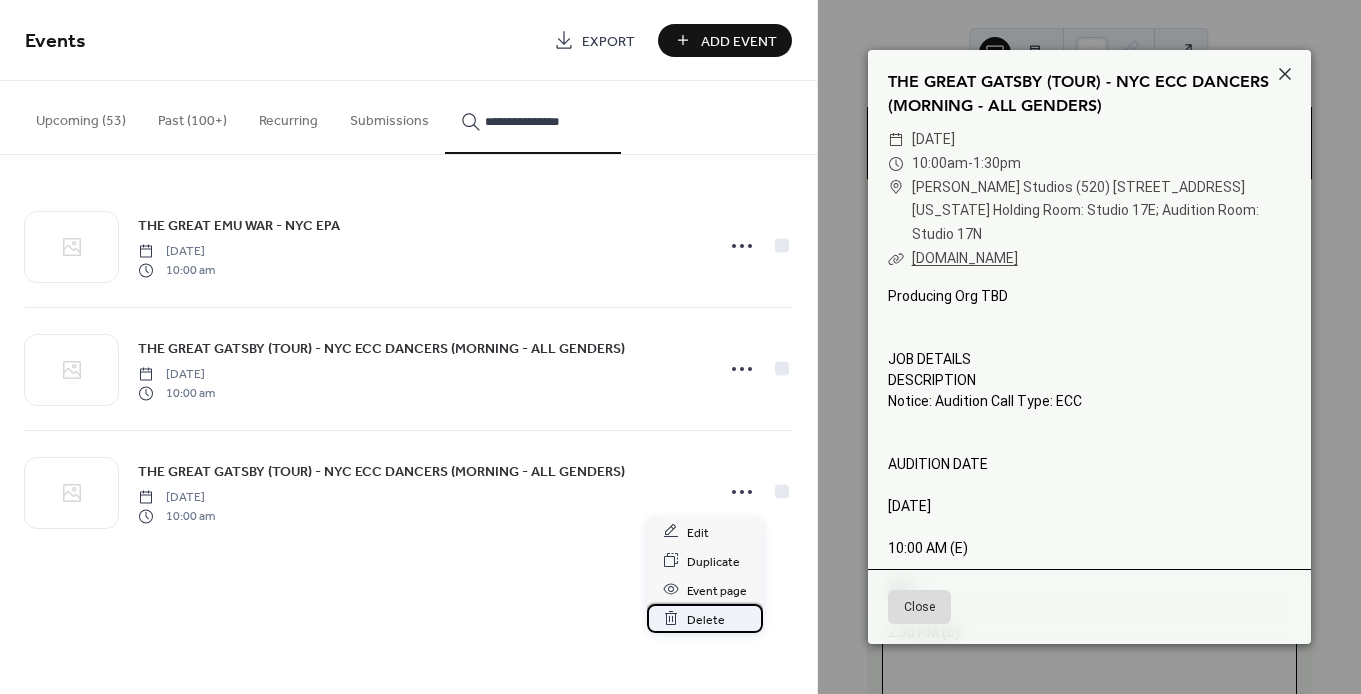 click on "Delete" at bounding box center [706, 619] 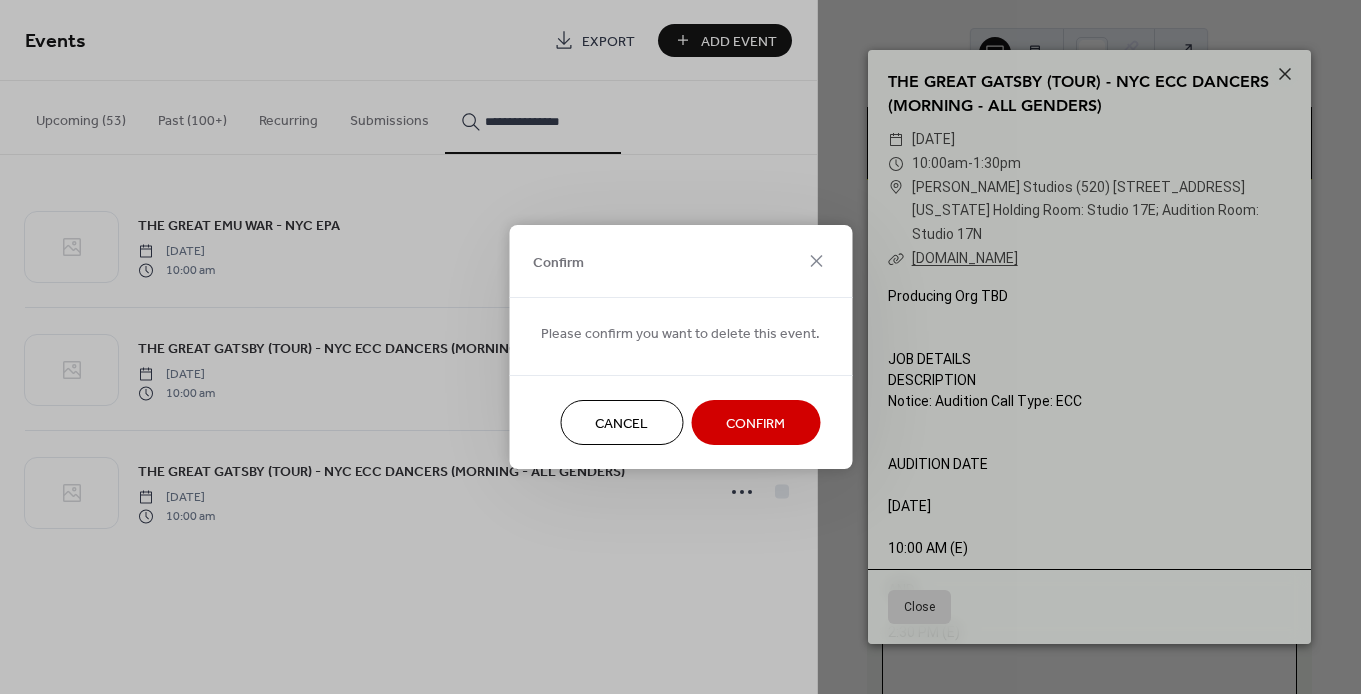 click on "Confirm" at bounding box center [755, 424] 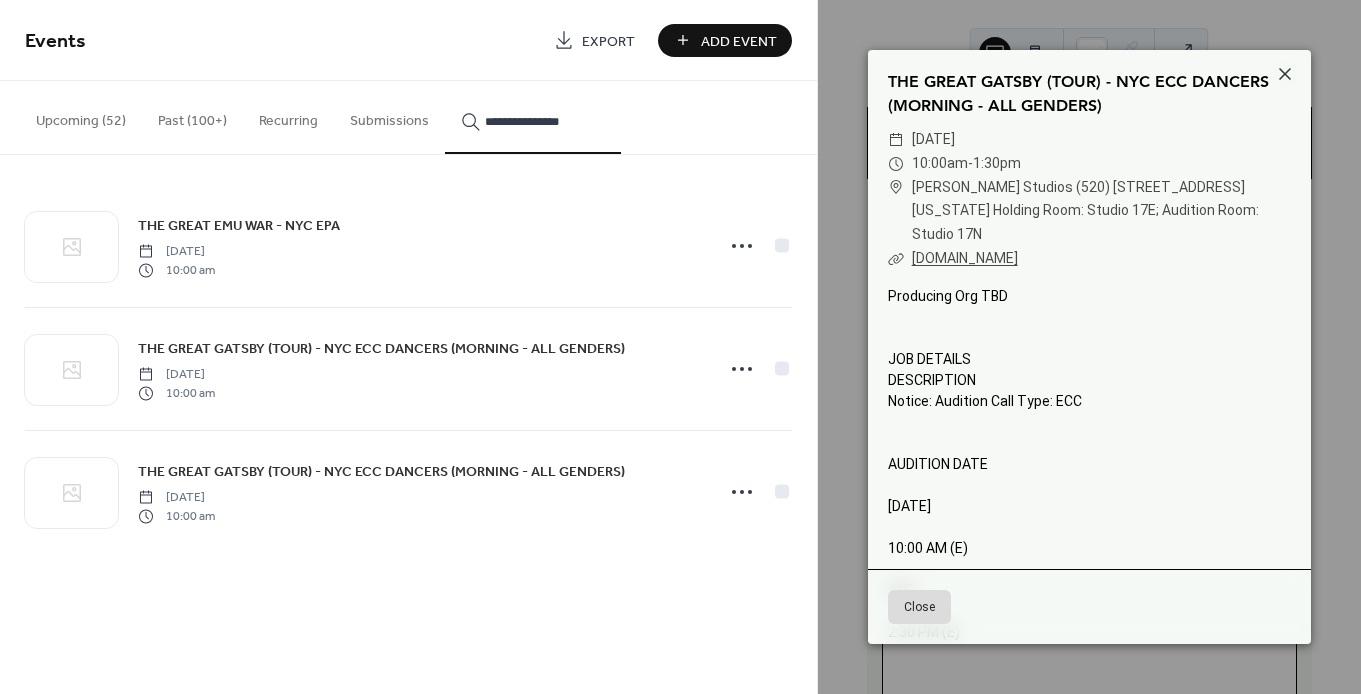 click on "**********" at bounding box center (545, 121) 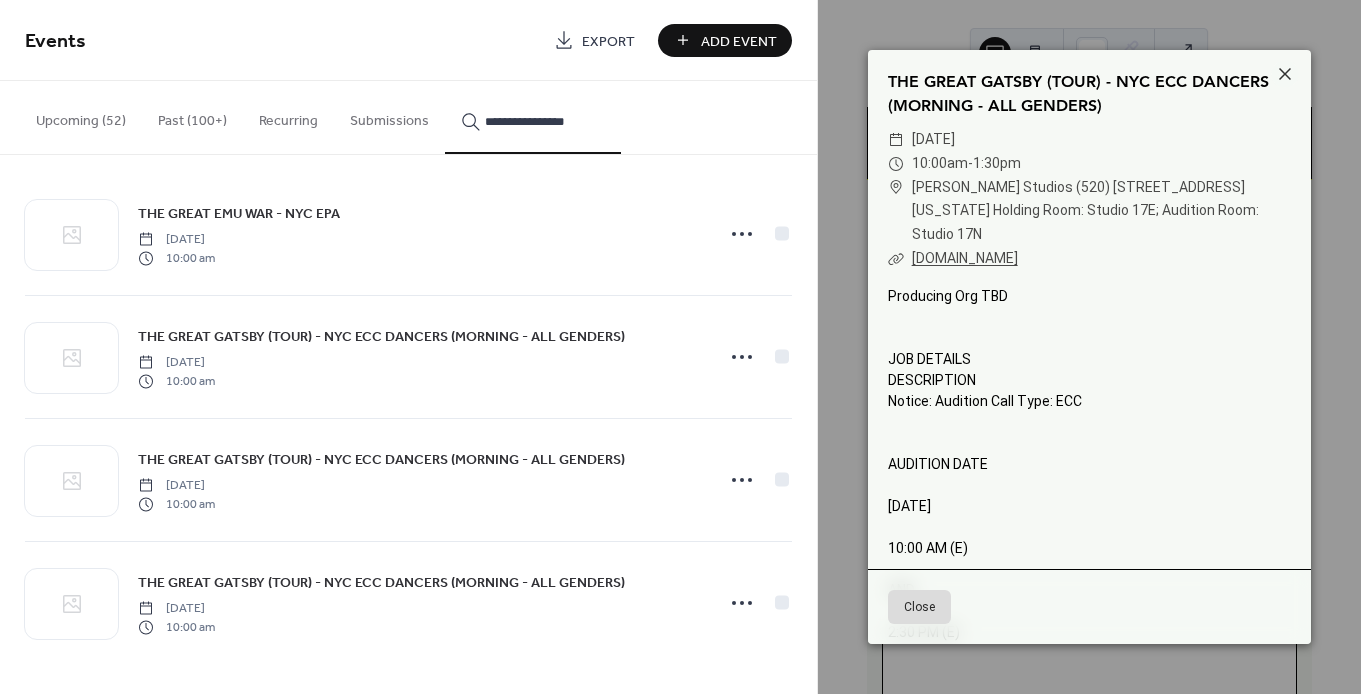 scroll, scrollTop: 5, scrollLeft: 0, axis: vertical 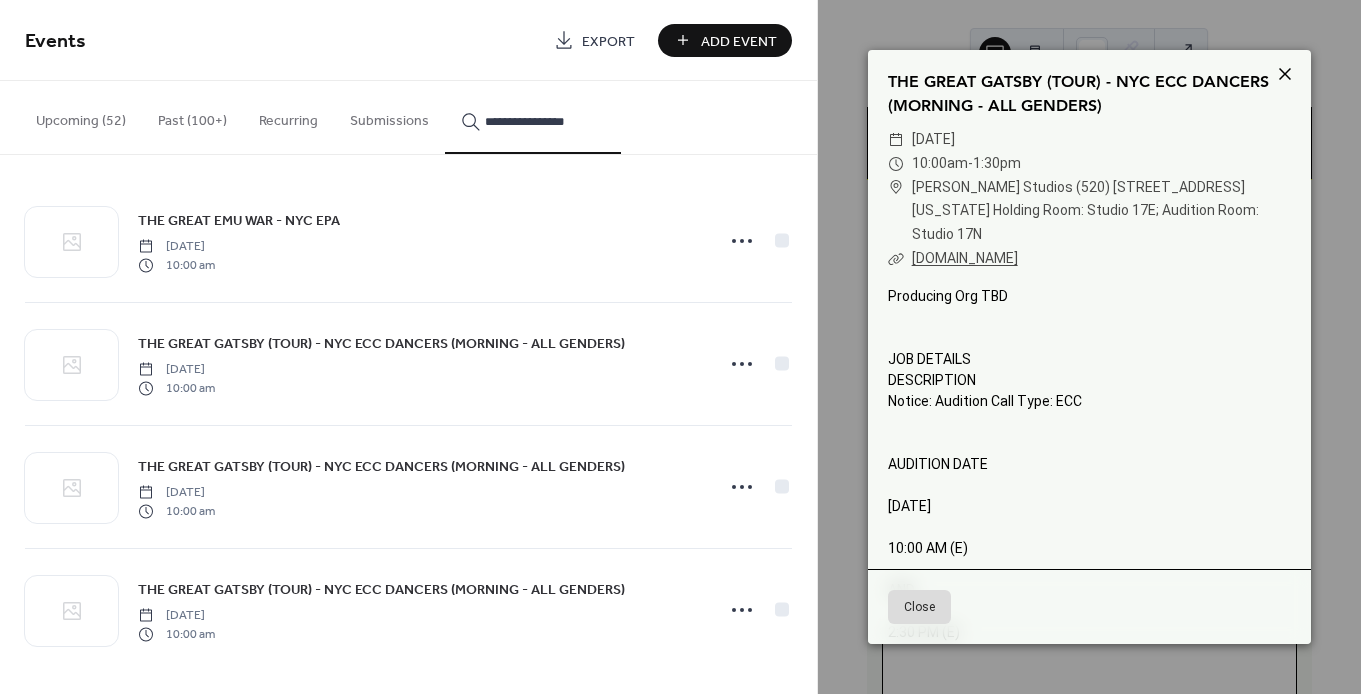 type on "**********" 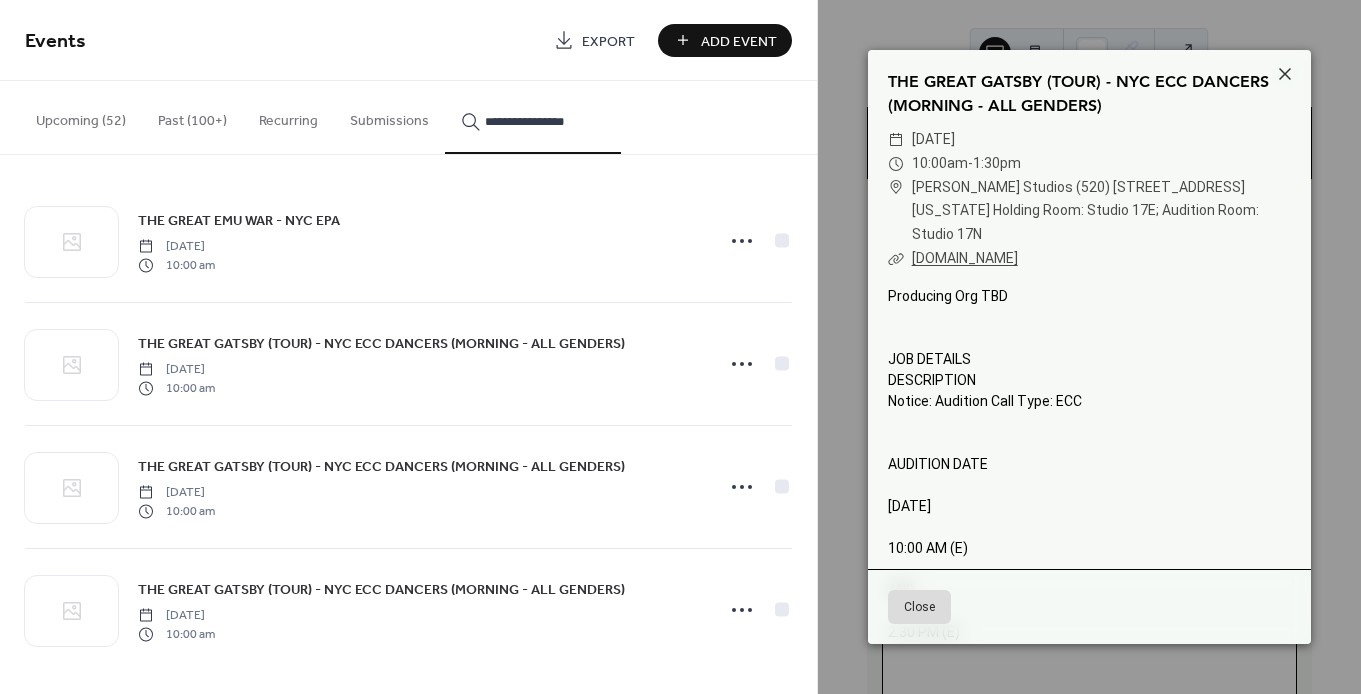 click 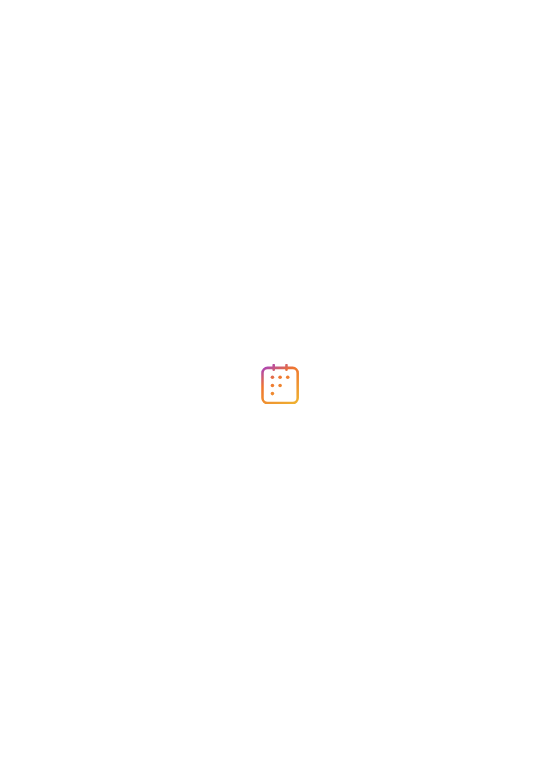 scroll, scrollTop: 0, scrollLeft: 0, axis: both 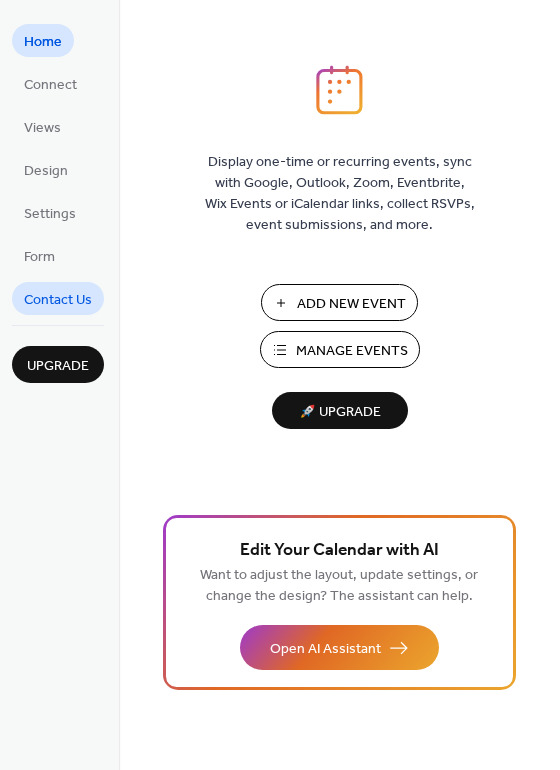 click on "Contact Us" at bounding box center (58, 300) 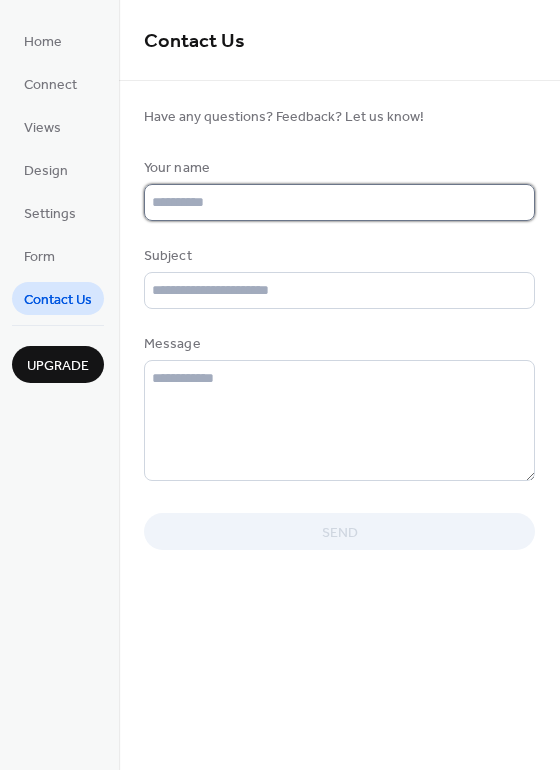 click at bounding box center [339, 202] 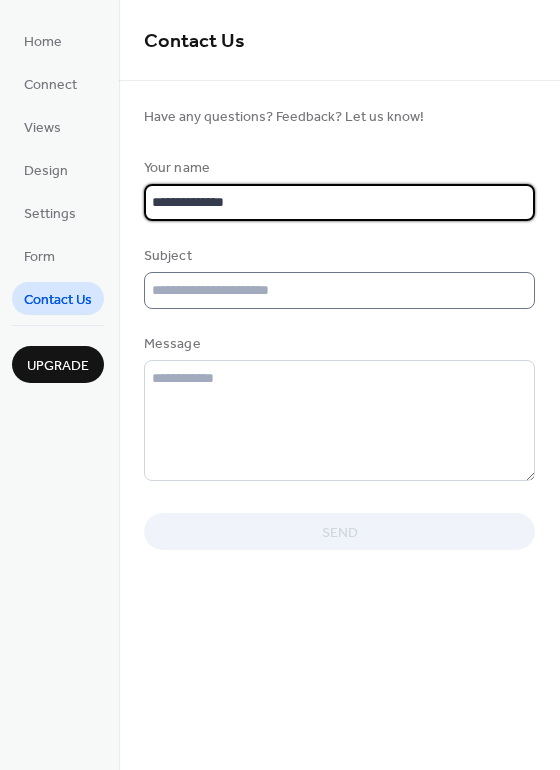 type on "**********" 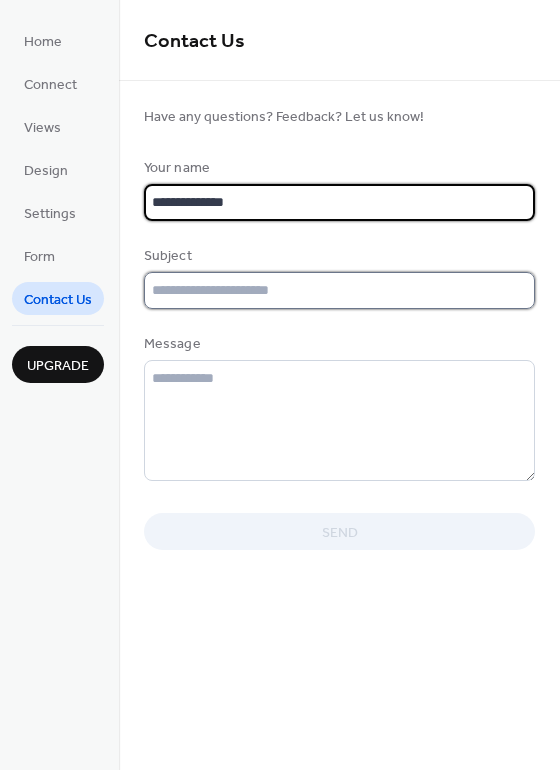click at bounding box center [339, 290] 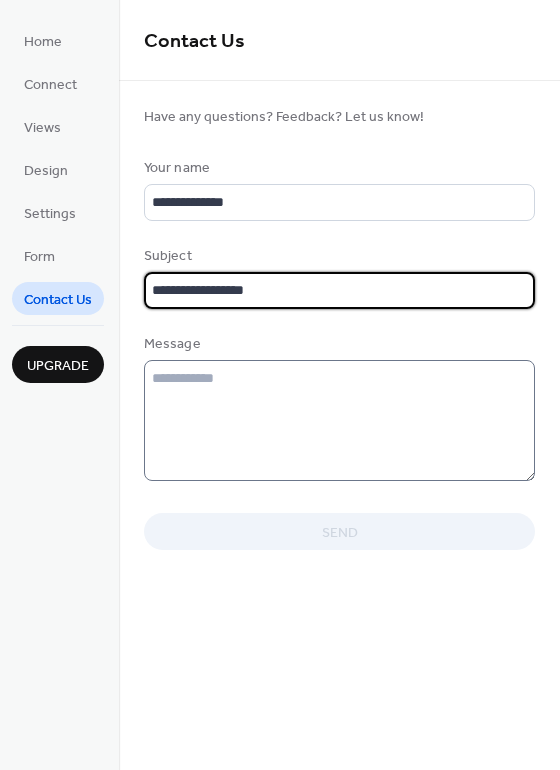 type on "**********" 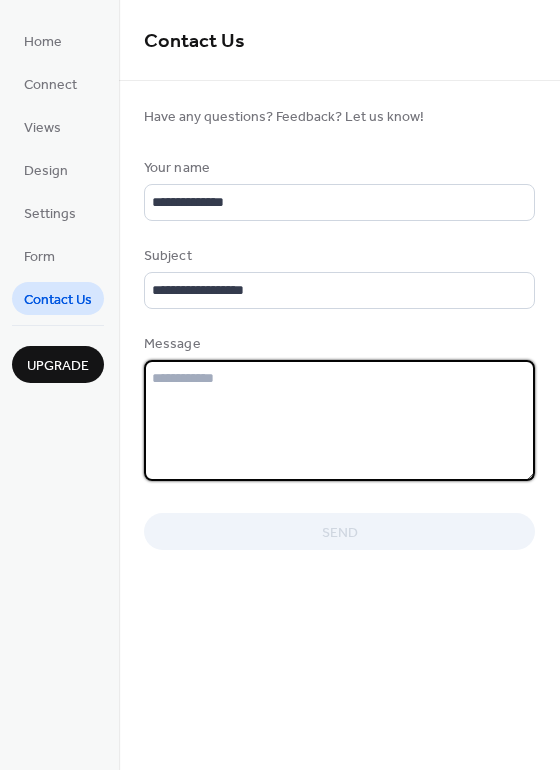 click at bounding box center (339, 420) 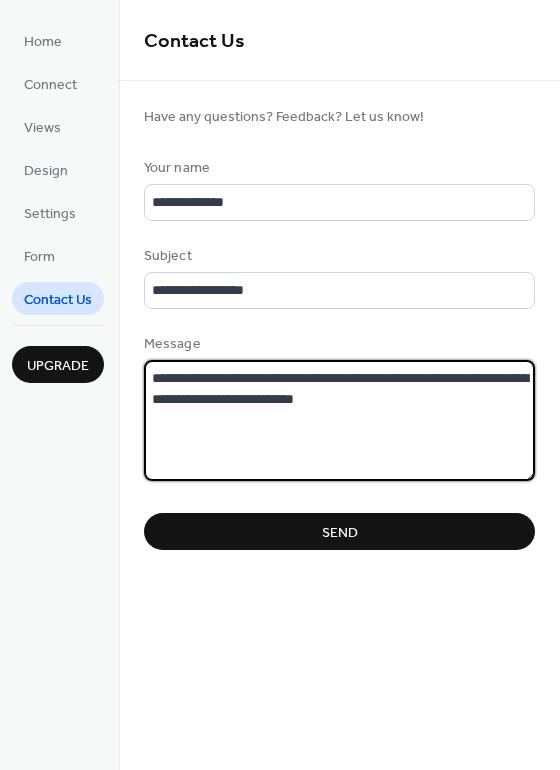 drag, startPoint x: 333, startPoint y: 398, endPoint x: 305, endPoint y: 398, distance: 28 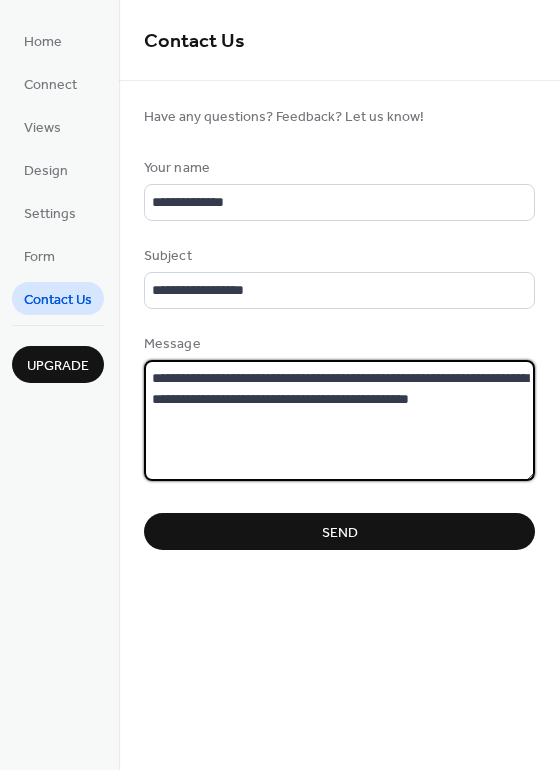 click on "**********" at bounding box center [339, 420] 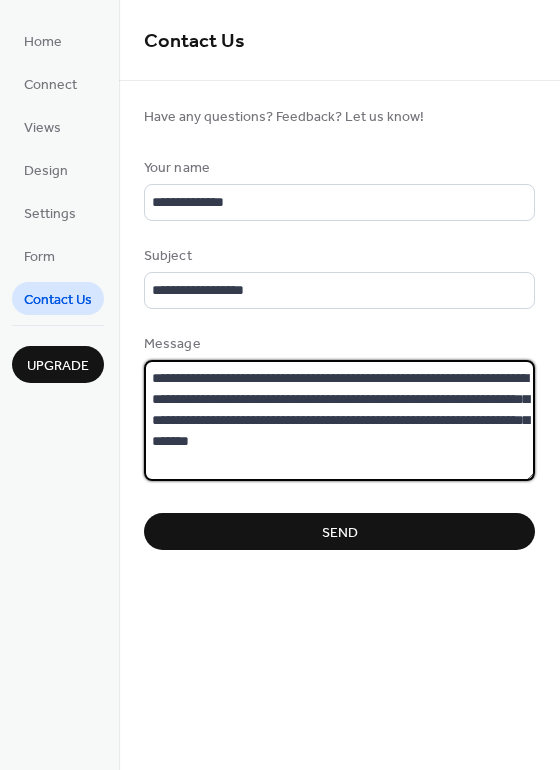 type on "**********" 